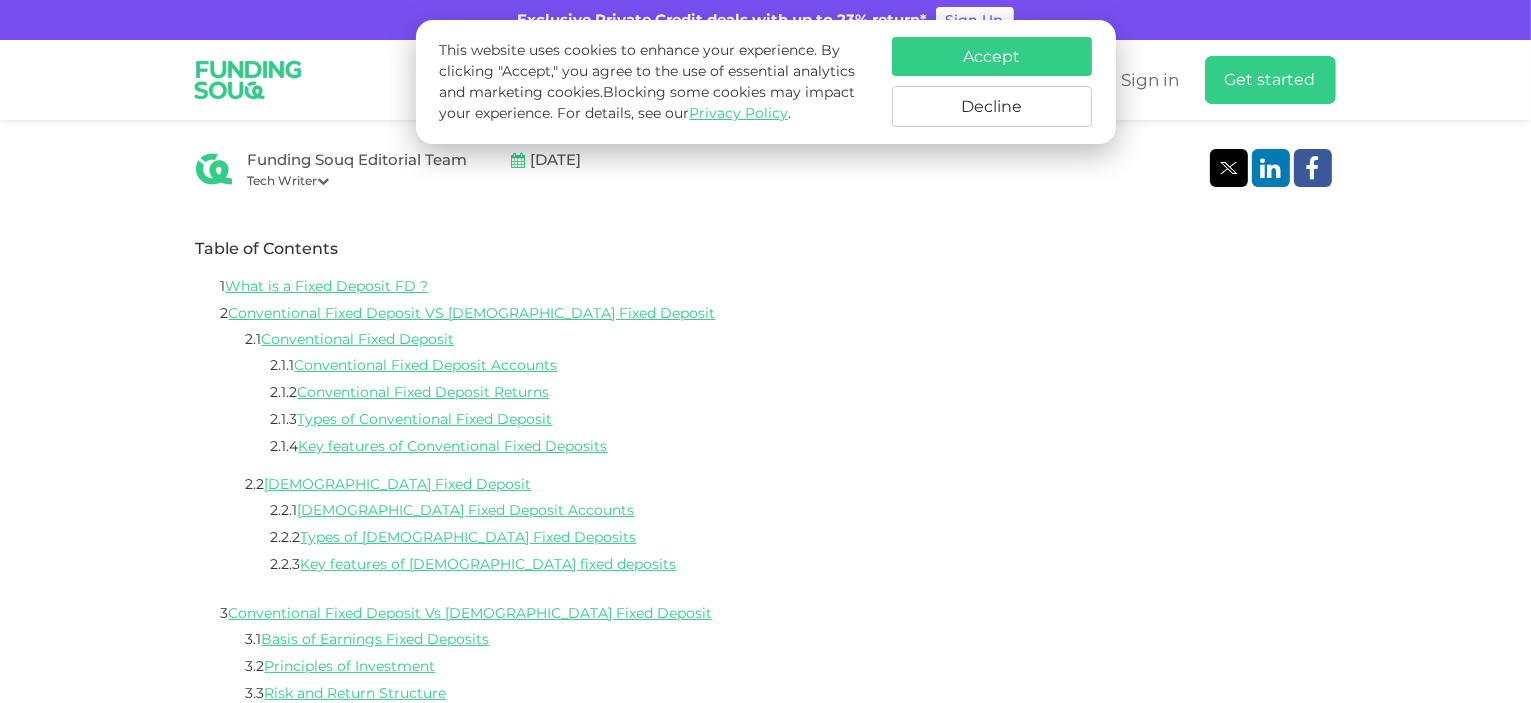 scroll, scrollTop: 0, scrollLeft: 0, axis: both 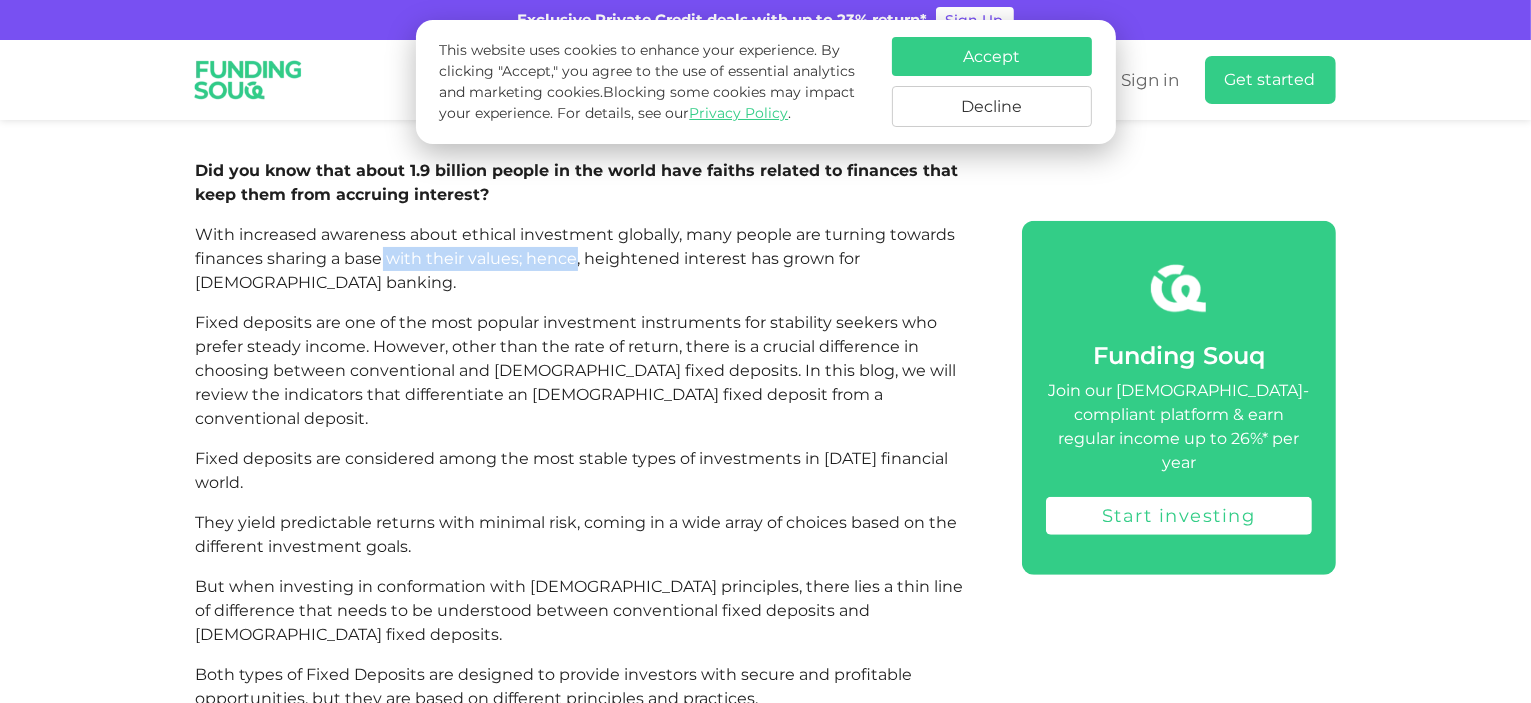 drag, startPoint x: 469, startPoint y: 277, endPoint x: 758, endPoint y: 298, distance: 289.76196 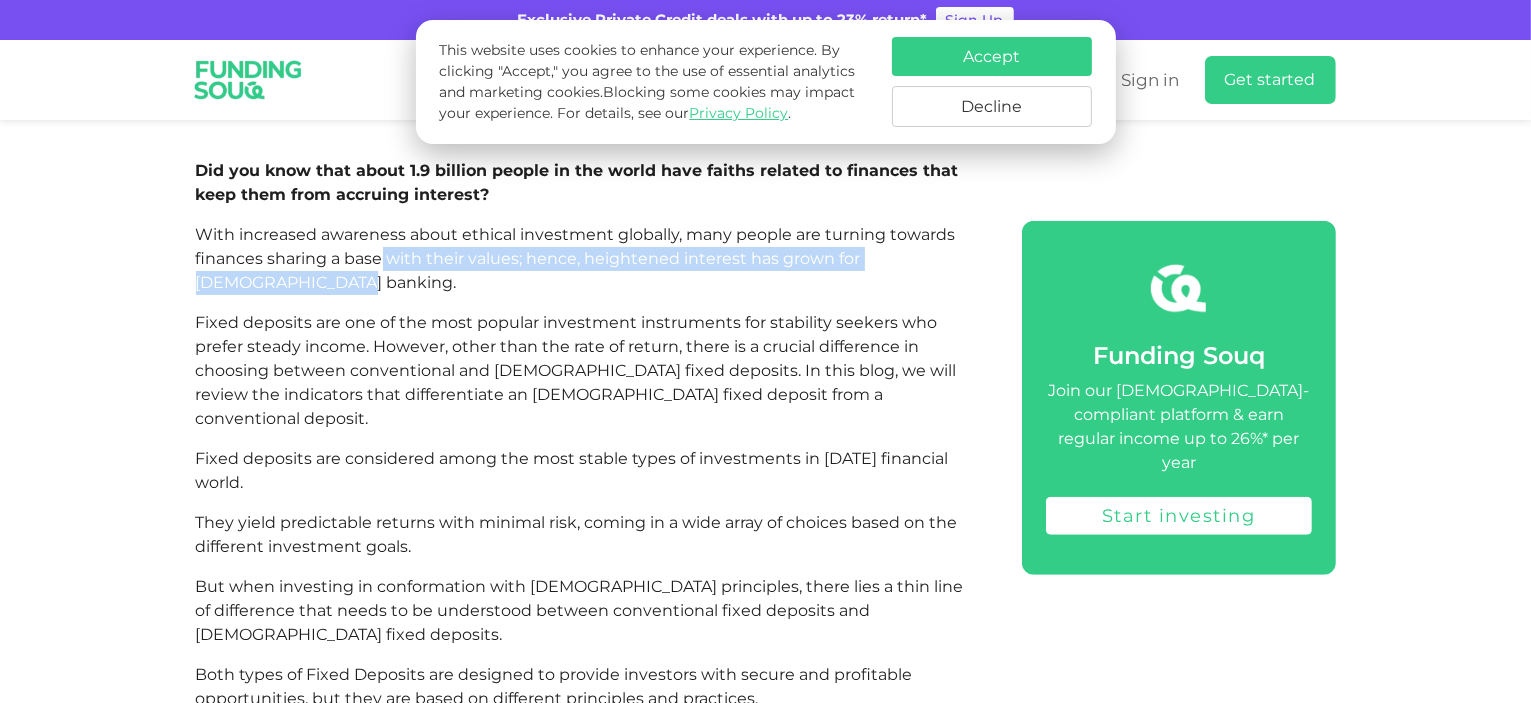 click on "With increased awareness about ethical investment globally, many people are turning towards finances sharing a base with their values; hence, heightened interest has grown for [DEMOGRAPHIC_DATA] banking." at bounding box center [586, 259] 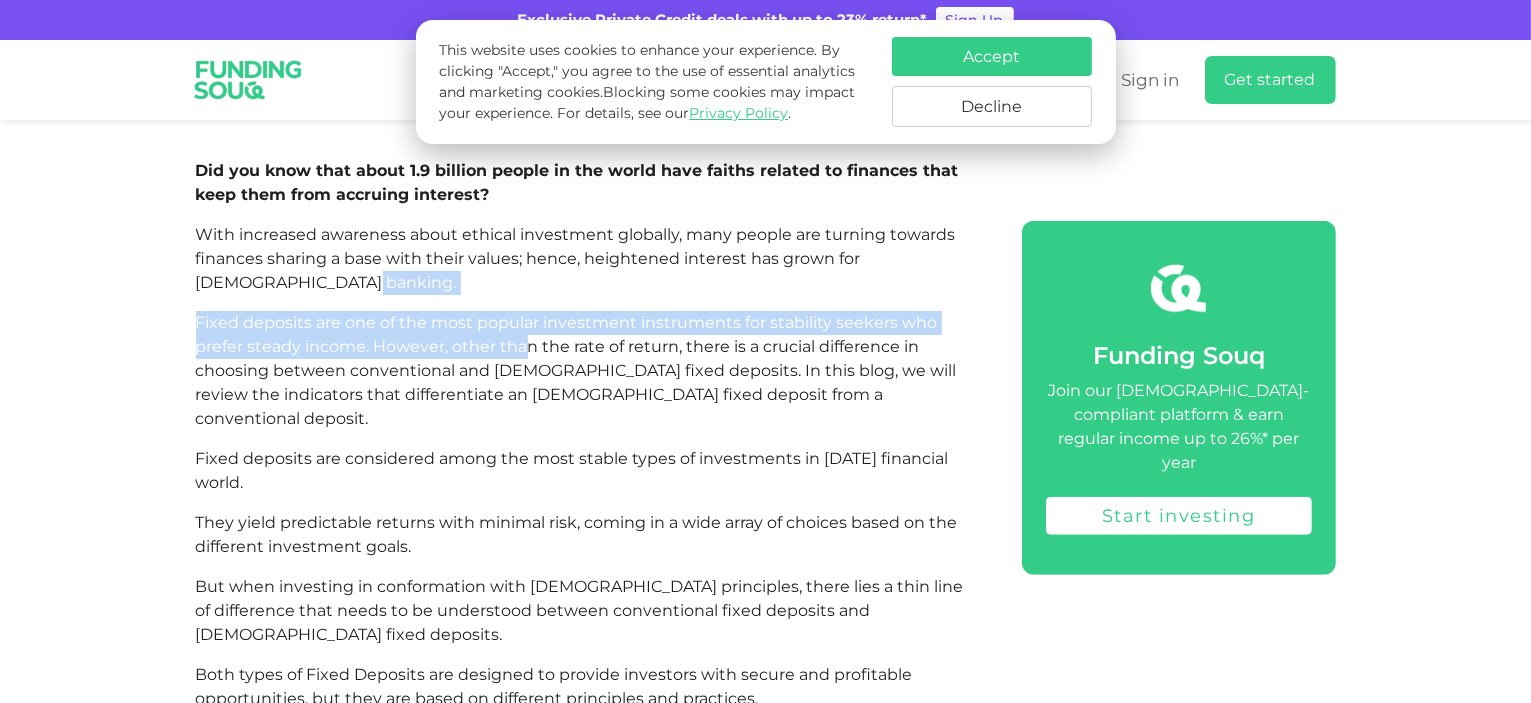 drag, startPoint x: 276, startPoint y: 298, endPoint x: 580, endPoint y: 359, distance: 310.05966 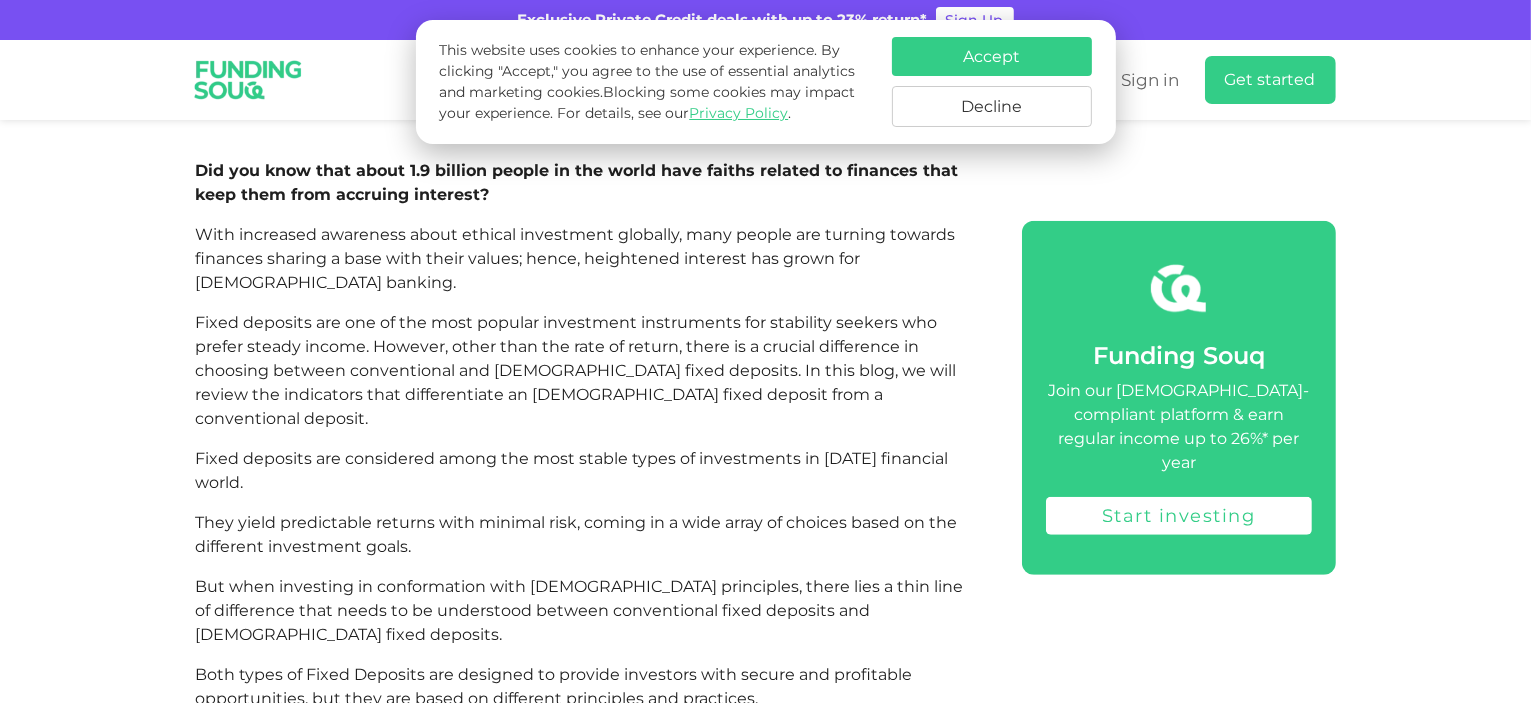 click on "Fixed deposits are one of the most popular investment instruments for stability seekers who prefer steady income. However, other than the rate of return, there is a crucial difference in choosing between conventional and [DEMOGRAPHIC_DATA] fixed deposits. In this blog, we will review the indicators that differentiate an [DEMOGRAPHIC_DATA] fixed deposit from a conventional deposit." at bounding box center [576, 370] 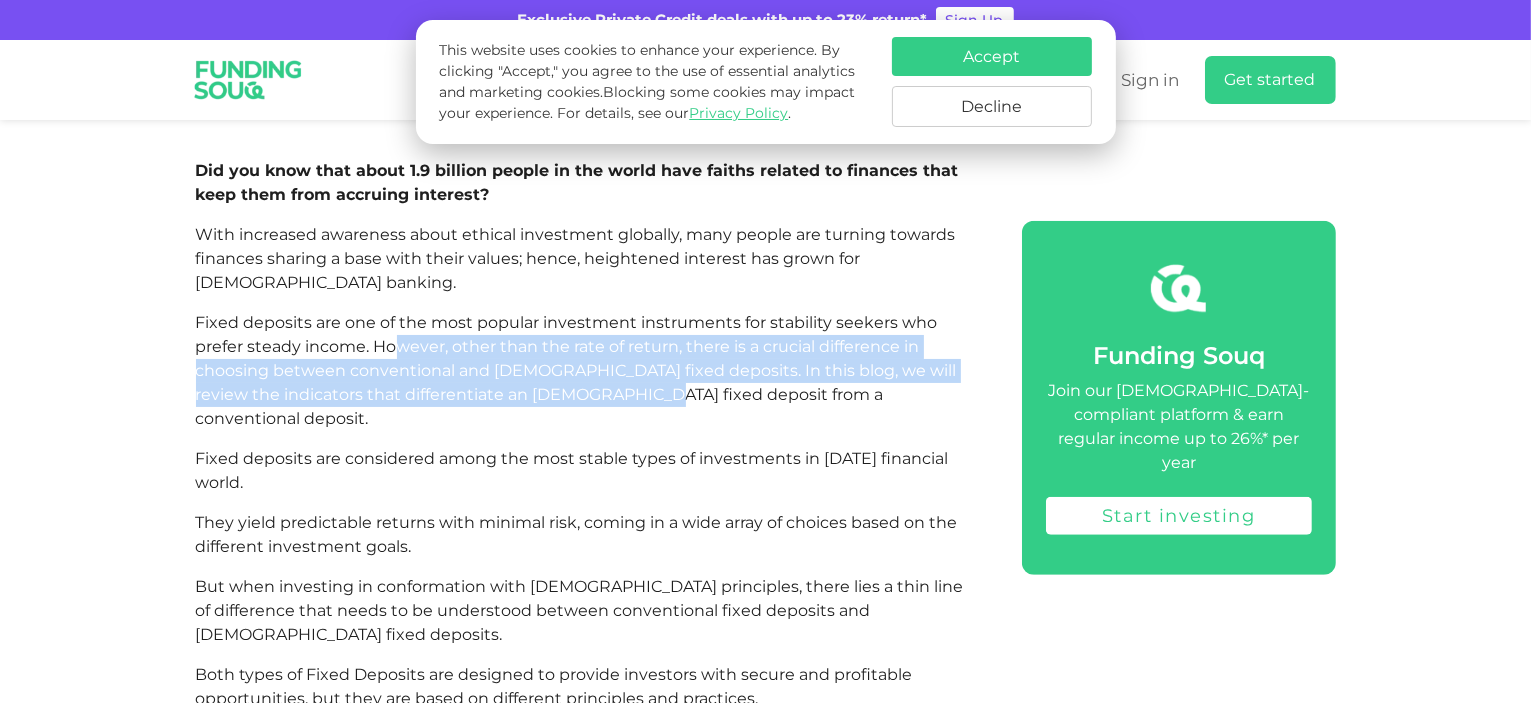 drag, startPoint x: 631, startPoint y: 402, endPoint x: 718, endPoint y: 426, distance: 90.24966 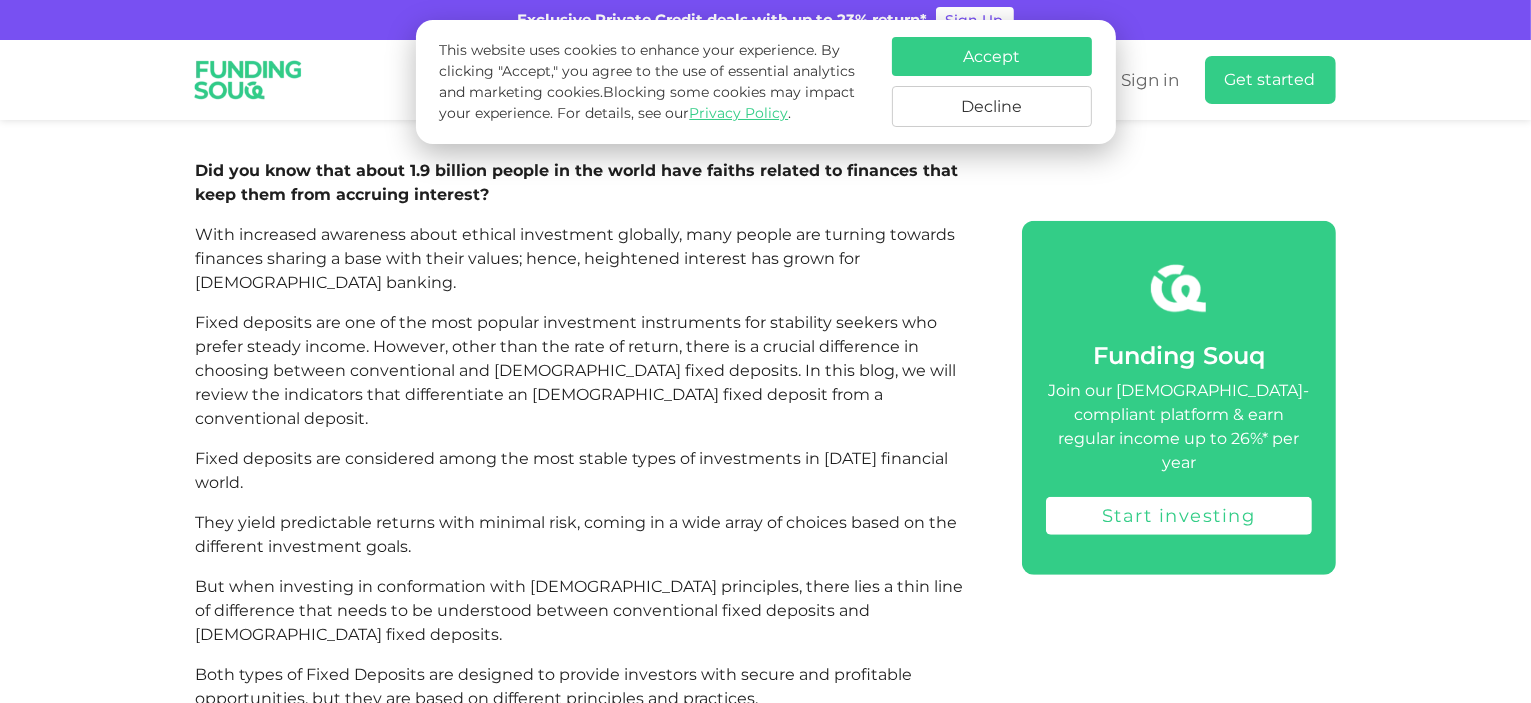 click on "Did you know that about 1.9 billion people in the world have faiths related to finances that keep them from accruing interest?
With increased awareness about ethical investment globally, many people are turning towards finances sharing a base with their values; hence, heightened interest has grown for [DEMOGRAPHIC_DATA] banking.
Fixed deposits are one of the most popular investment instruments for stability seekers who prefer steady income. However, other than the rate of return, there is a crucial difference in choosing between conventional and [DEMOGRAPHIC_DATA] fixed deposits. In this blog, we will review the indicators that differentiate an [DEMOGRAPHIC_DATA] fixed deposit from a conventional deposit.
Fixed deposits are considered among the most stable types of investments in [DATE] financial world.
They yield predictable returns with minimal risk, coming in a wide array of choices based on the different investment goals.
Read more about:  All You Need to Know About [DEMOGRAPHIC_DATA] Saving Accounts (ISA)" at bounding box center (586, 4193) 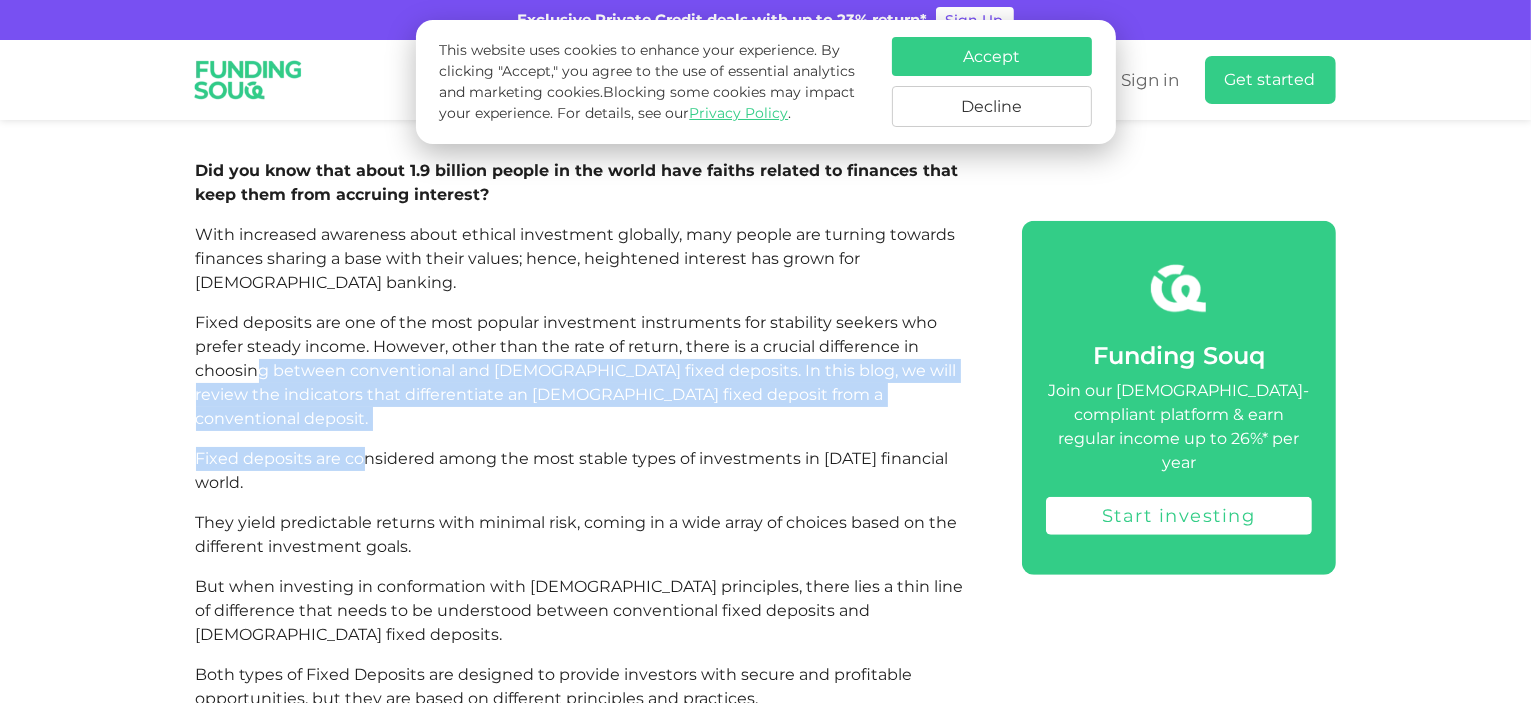 drag, startPoint x: 256, startPoint y: 389, endPoint x: 483, endPoint y: 486, distance: 246.85623 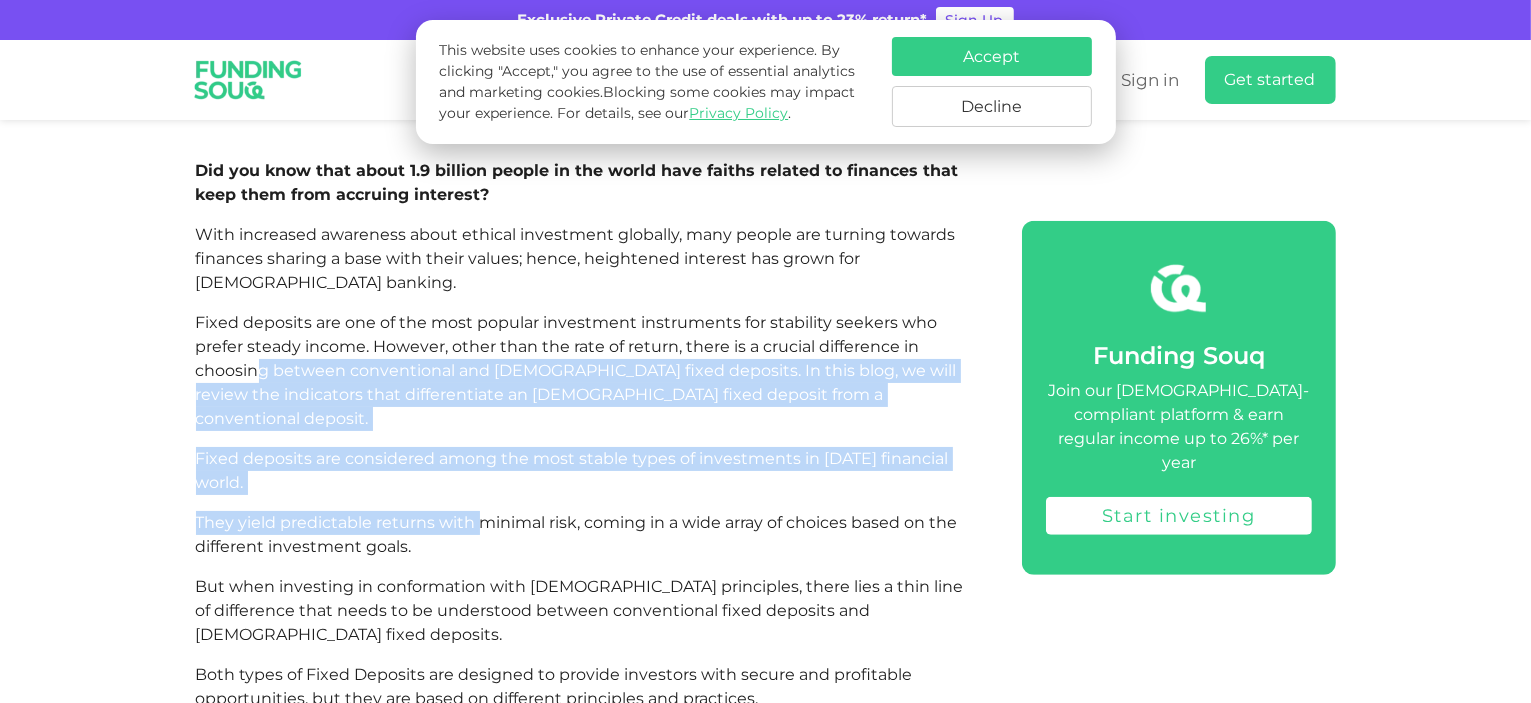 click on "Did you know that about 1.9 billion people in the world have faiths related to finances that keep them from accruing interest?
With increased awareness about ethical investment globally, many people are turning towards finances sharing a base with their values; hence, heightened interest has grown for [DEMOGRAPHIC_DATA] banking.
Fixed deposits are one of the most popular investment instruments for stability seekers who prefer steady income. However, other than the rate of return, there is a crucial difference in choosing between conventional and [DEMOGRAPHIC_DATA] fixed deposits. In this blog, we will review the indicators that differentiate an [DEMOGRAPHIC_DATA] fixed deposit from a conventional deposit.
Fixed deposits are considered among the most stable types of investments in [DATE] financial world.
They yield predictable returns with minimal risk, coming in a wide array of choices based on the different investment goals.
Read more about:  All You Need to Know About [DEMOGRAPHIC_DATA] Saving Accounts (ISA)" at bounding box center (586, 4193) 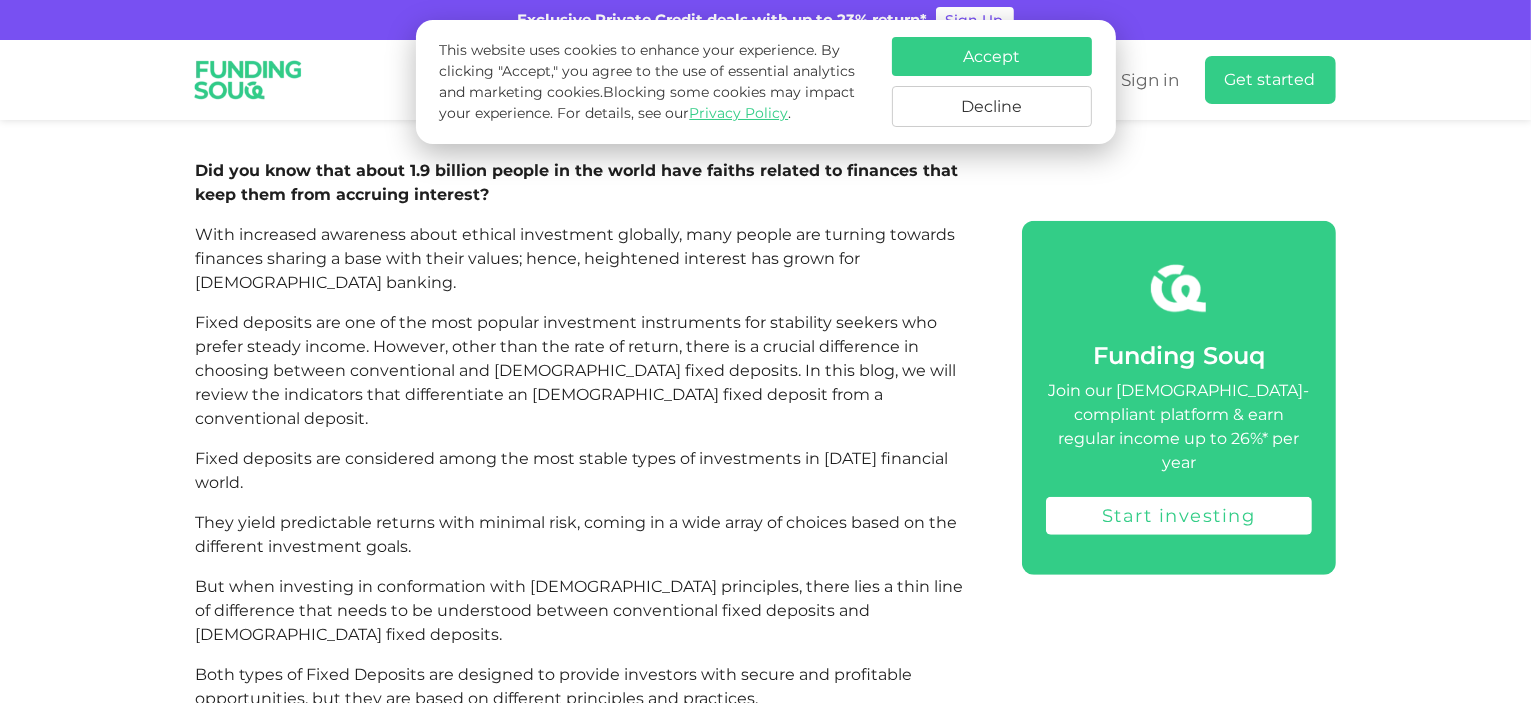 scroll, scrollTop: 1666, scrollLeft: 0, axis: vertical 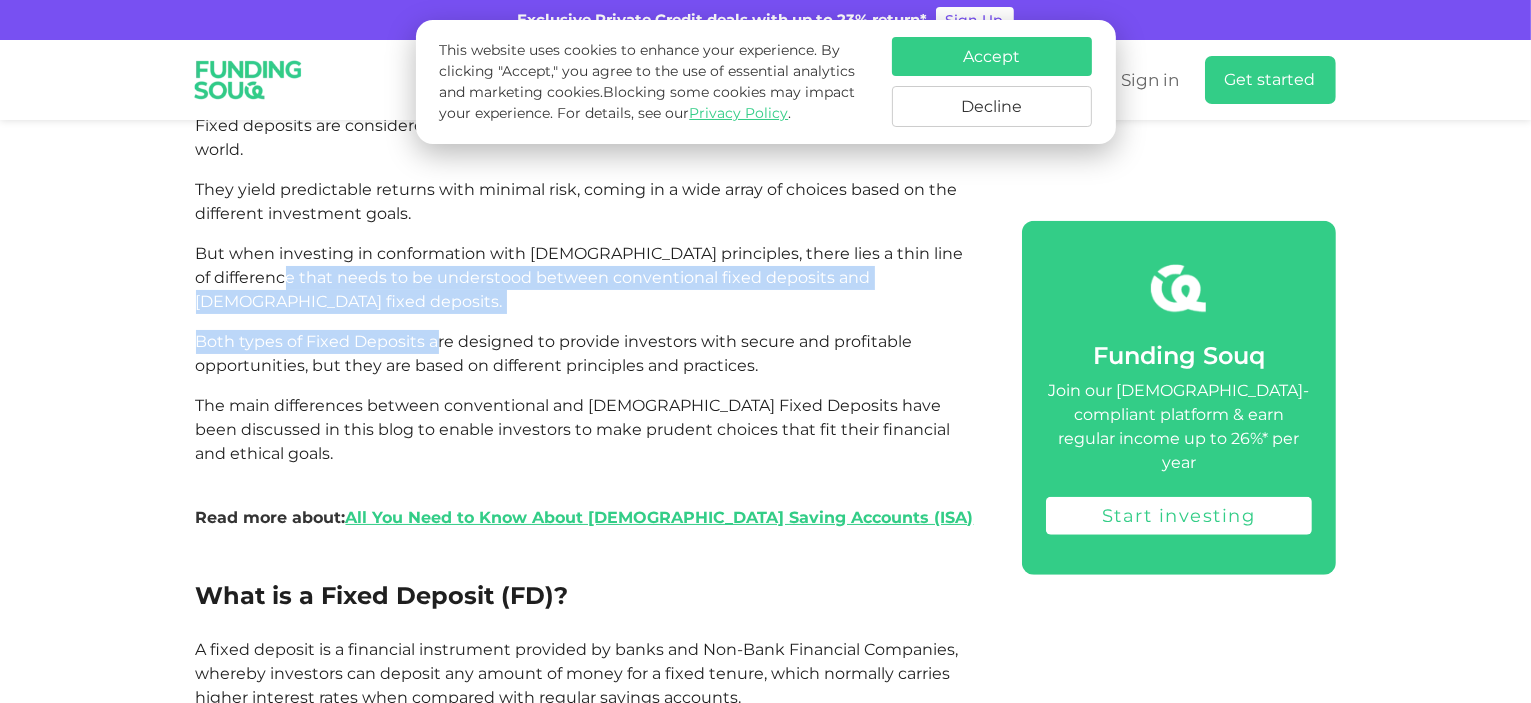 click on "Did you know that about 1.9 billion people in the world have faiths related to finances that keep them from accruing interest?
With increased awareness about ethical investment globally, many people are turning towards finances sharing a base with their values; hence, heightened interest has grown for [DEMOGRAPHIC_DATA] banking.
Fixed deposits are one of the most popular investment instruments for stability seekers who prefer steady income. However, other than the rate of return, there is a crucial difference in choosing between conventional and [DEMOGRAPHIC_DATA] fixed deposits. In this blog, we will review the indicators that differentiate an [DEMOGRAPHIC_DATA] fixed deposit from a conventional deposit.
Fixed deposits are considered among the most stable types of investments in [DATE] financial world.
They yield predictable returns with minimal risk, coming in a wide array of choices based on the different investment goals.
Read more about:  All You Need to Know About [DEMOGRAPHIC_DATA] Saving Accounts (ISA)" at bounding box center (586, 3860) 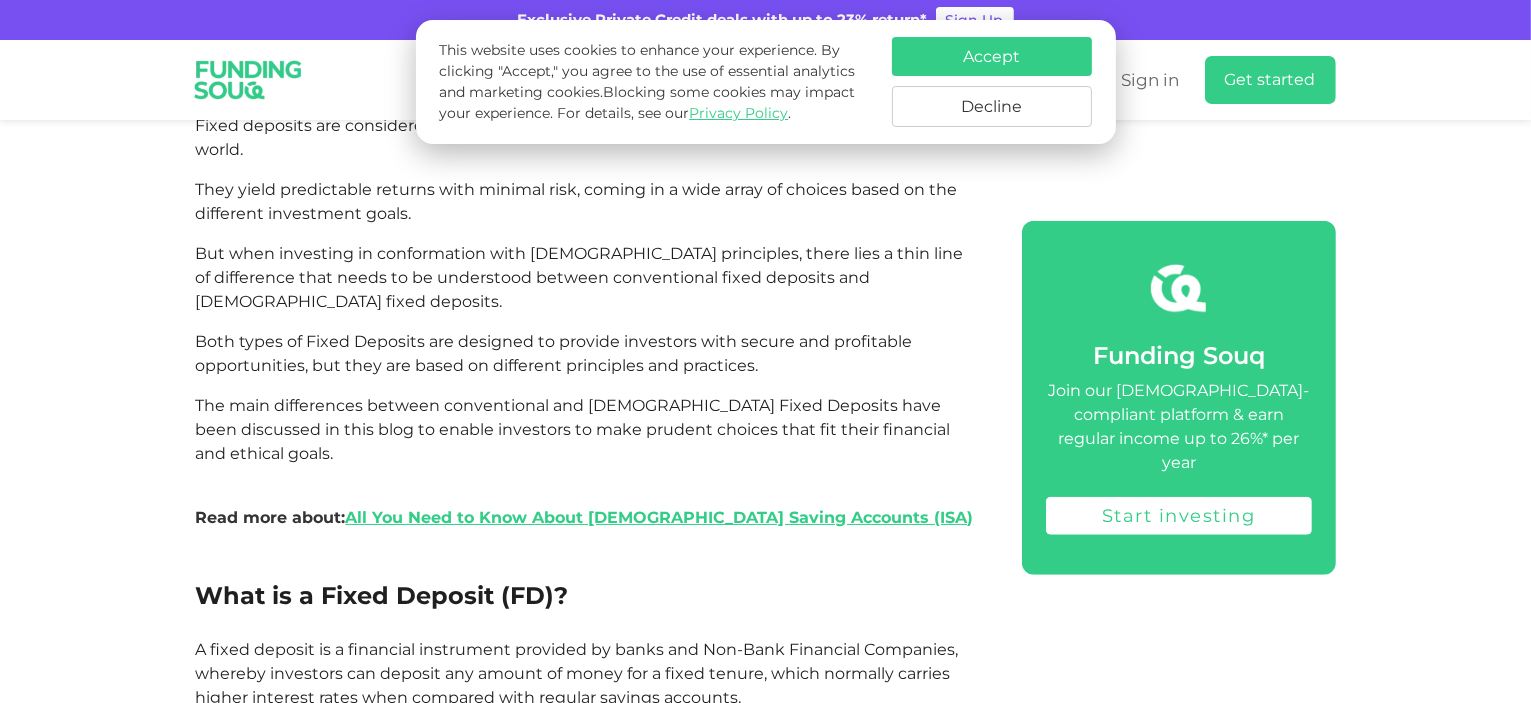 click on "Both types of Fixed Deposits are designed to provide investors with secure and profitable opportunities, but they are based on different principles and practices." at bounding box center [554, 353] 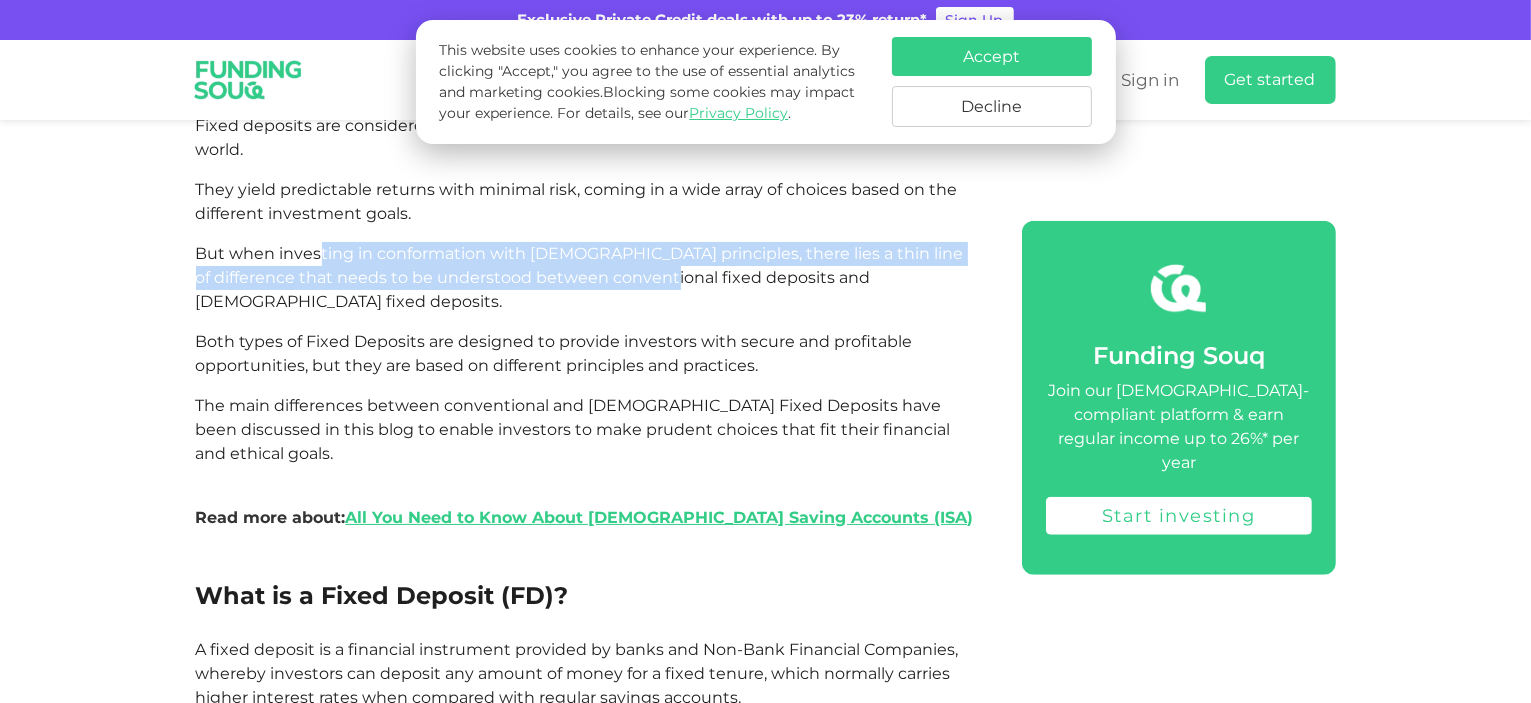 drag, startPoint x: 484, startPoint y: 251, endPoint x: 657, endPoint y: 278, distance: 175.09425 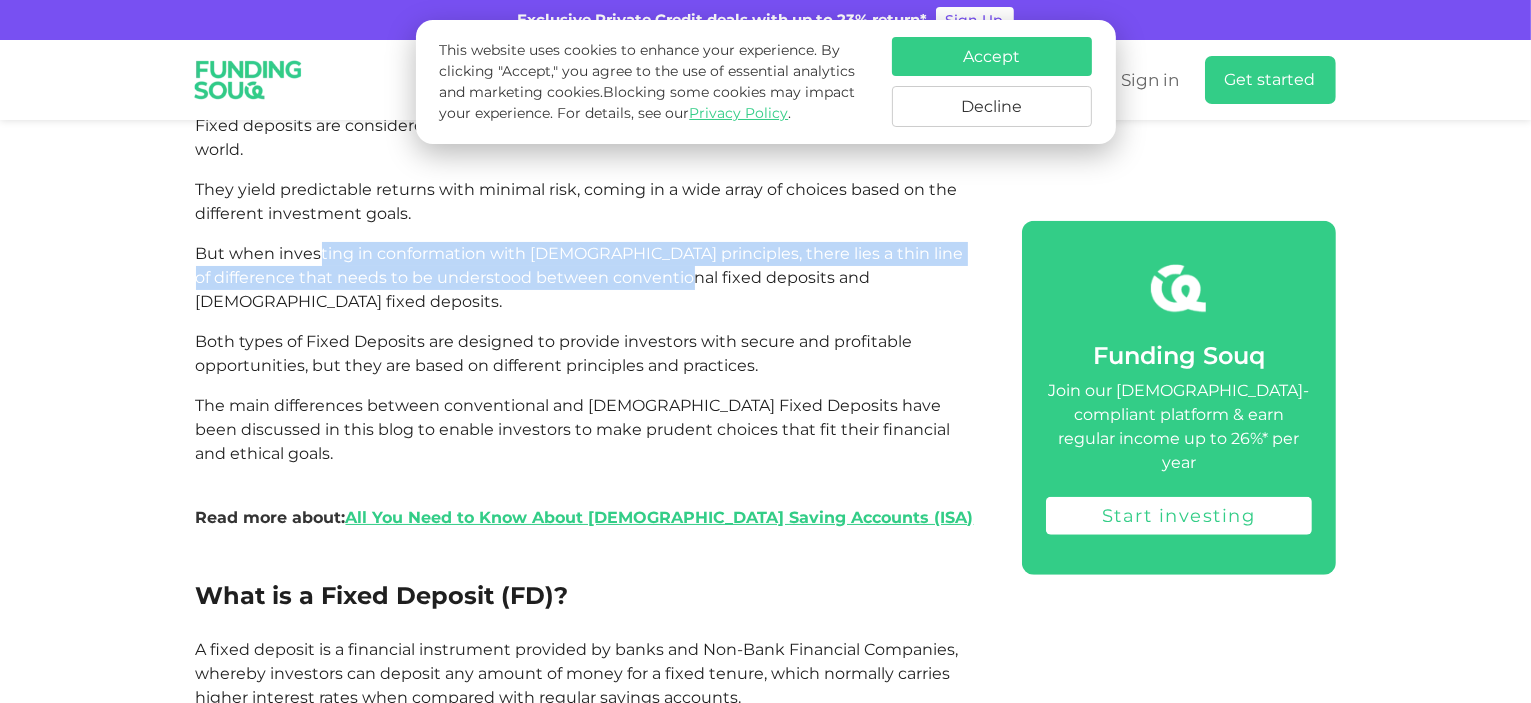 click on "Did you know that about 1.9 billion people in the world have faiths related to finances that keep them from accruing interest?
With increased awareness about ethical investment globally, many people are turning towards finances sharing a base with their values; hence, heightened interest has grown for [DEMOGRAPHIC_DATA] banking.
Fixed deposits are one of the most popular investment instruments for stability seekers who prefer steady income. However, other than the rate of return, there is a crucial difference in choosing between conventional and [DEMOGRAPHIC_DATA] fixed deposits. In this blog, we will review the indicators that differentiate an [DEMOGRAPHIC_DATA] fixed deposit from a conventional deposit.
Fixed deposits are considered among the most stable types of investments in [DATE] financial world.
They yield predictable returns with minimal risk, coming in a wide array of choices based on the different investment goals.
Read more about:  All You Need to Know About [DEMOGRAPHIC_DATA] Saving Accounts (ISA)" at bounding box center (586, 3860) 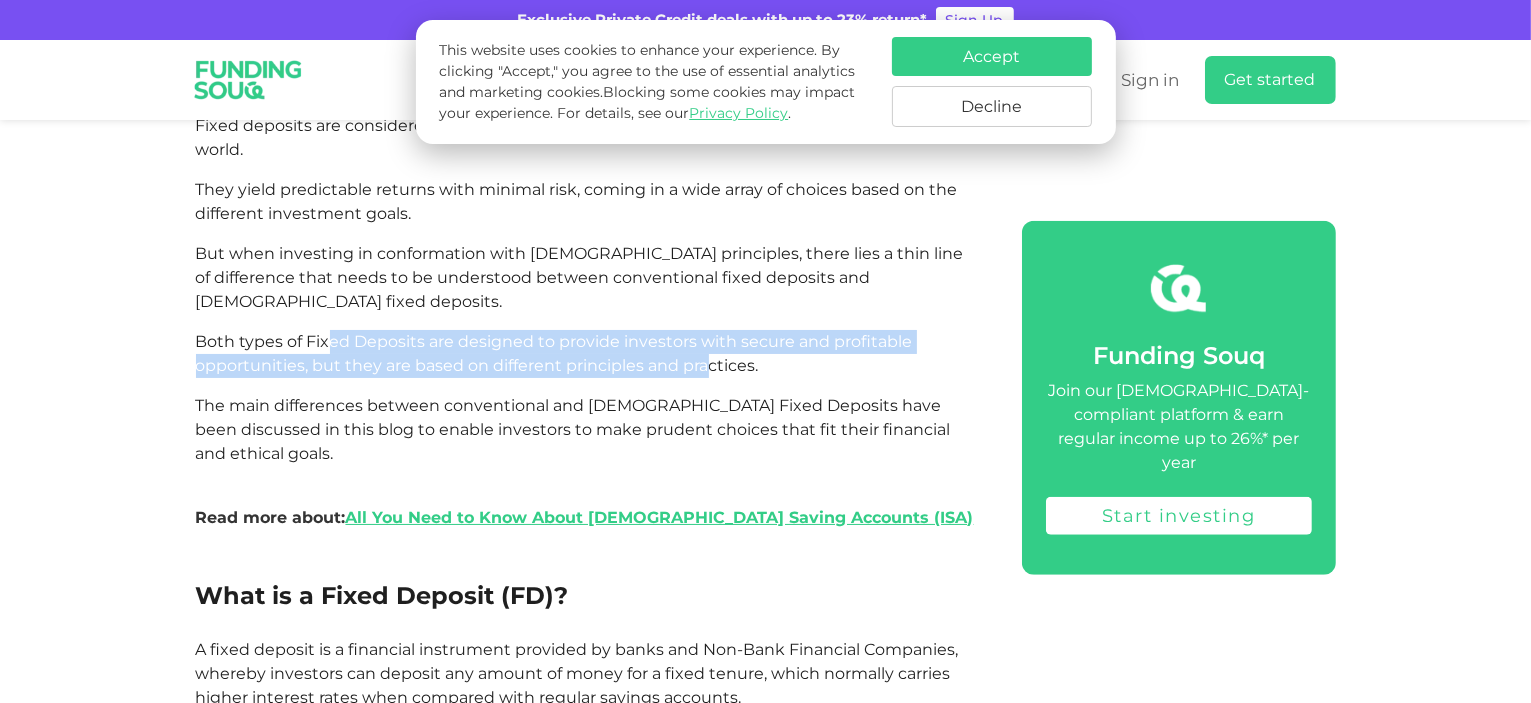 drag, startPoint x: 371, startPoint y: 294, endPoint x: 848, endPoint y: 351, distance: 480.3936 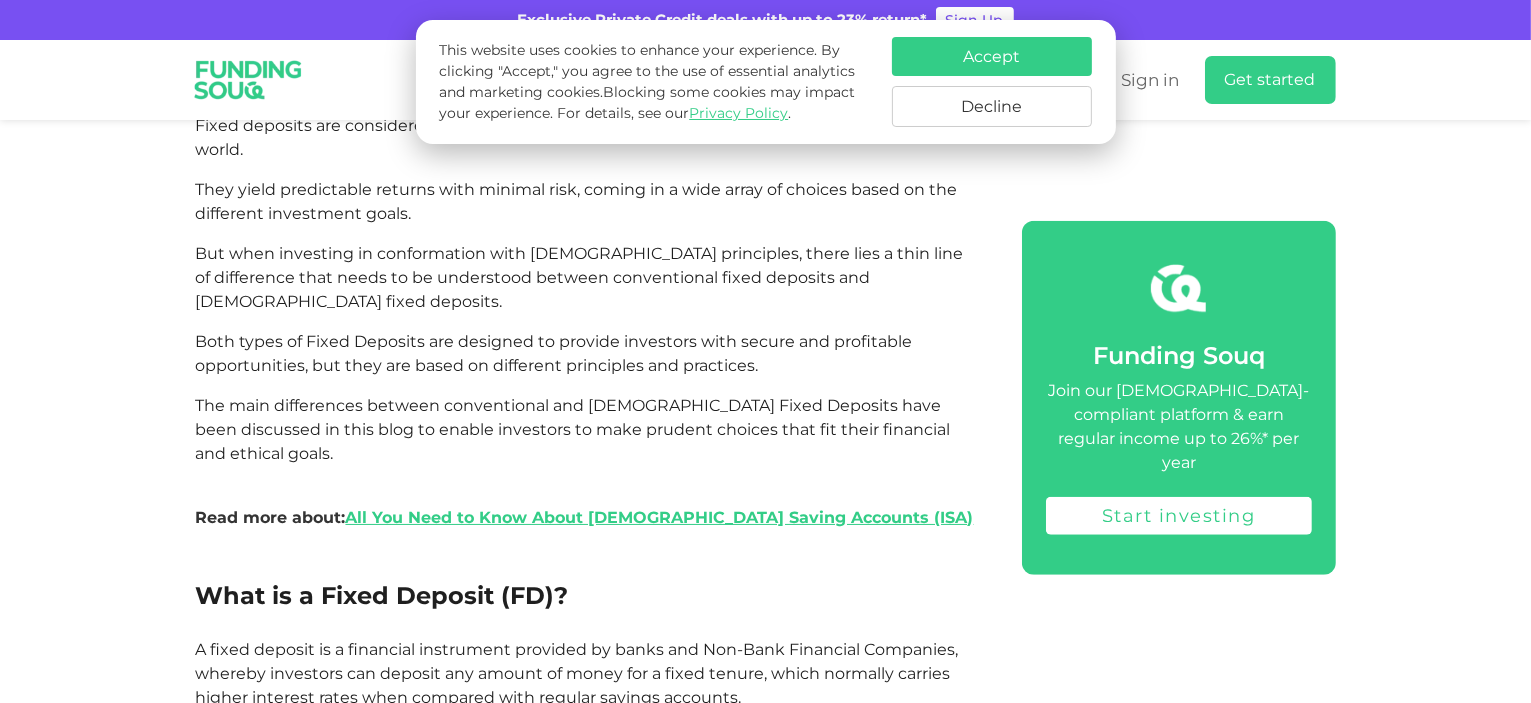 click on "Did you know that about 1.9 billion people in the world have faiths related to finances that keep them from accruing interest?
With increased awareness about ethical investment globally, many people are turning towards finances sharing a base with their values; hence, heightened interest has grown for [DEMOGRAPHIC_DATA] banking.
Fixed deposits are one of the most popular investment instruments for stability seekers who prefer steady income. However, other than the rate of return, there is a crucial difference in choosing between conventional and [DEMOGRAPHIC_DATA] fixed deposits. In this blog, we will review the indicators that differentiate an [DEMOGRAPHIC_DATA] fixed deposit from a conventional deposit.
Fixed deposits are considered among the most stable types of investments in [DATE] financial world.
They yield predictable returns with minimal risk, coming in a wide array of choices based on the different investment goals.
Read more about:  All You Need to Know About [DEMOGRAPHIC_DATA] Saving Accounts (ISA)" at bounding box center [586, 3860] 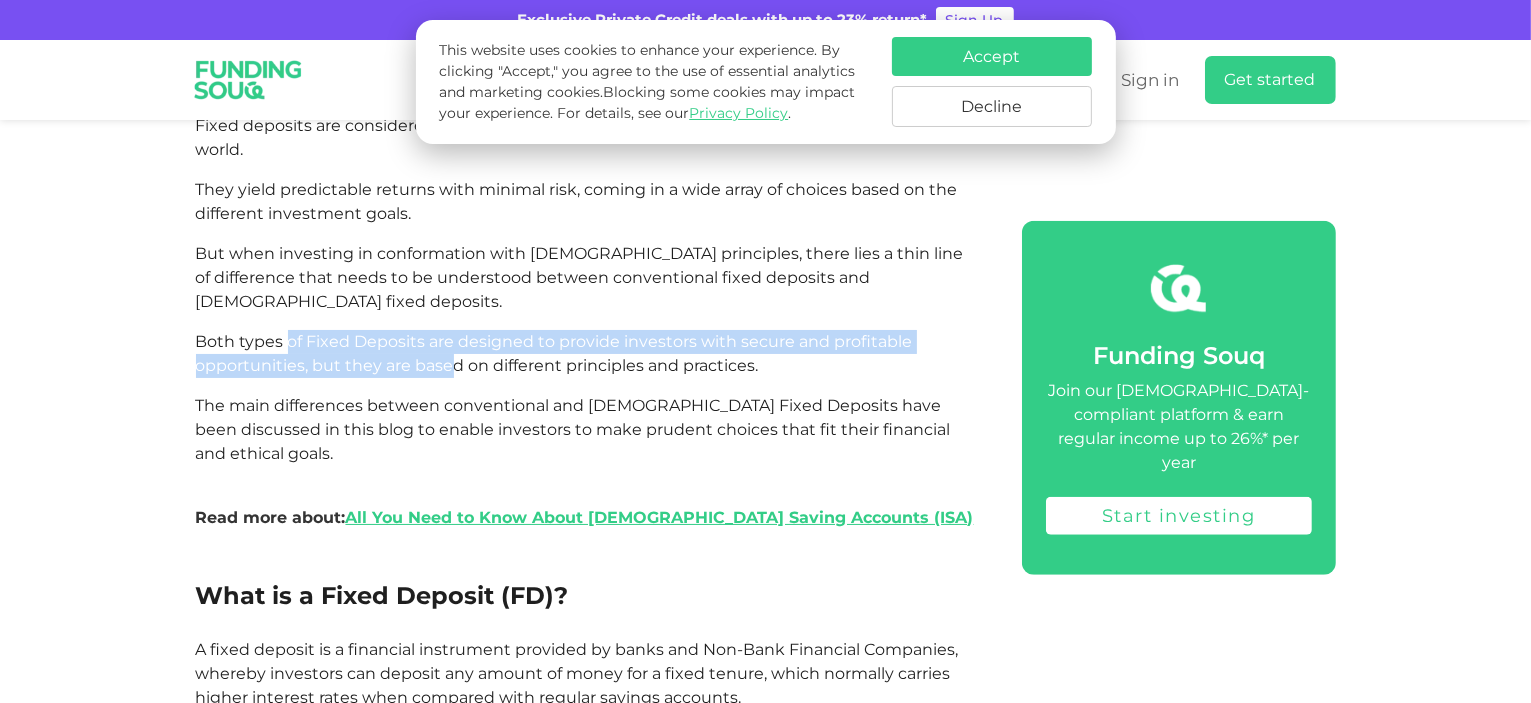 click on "Both types of Fixed Deposits are designed to provide investors with secure and profitable opportunities, but they are based on different principles and practices." at bounding box center (554, 353) 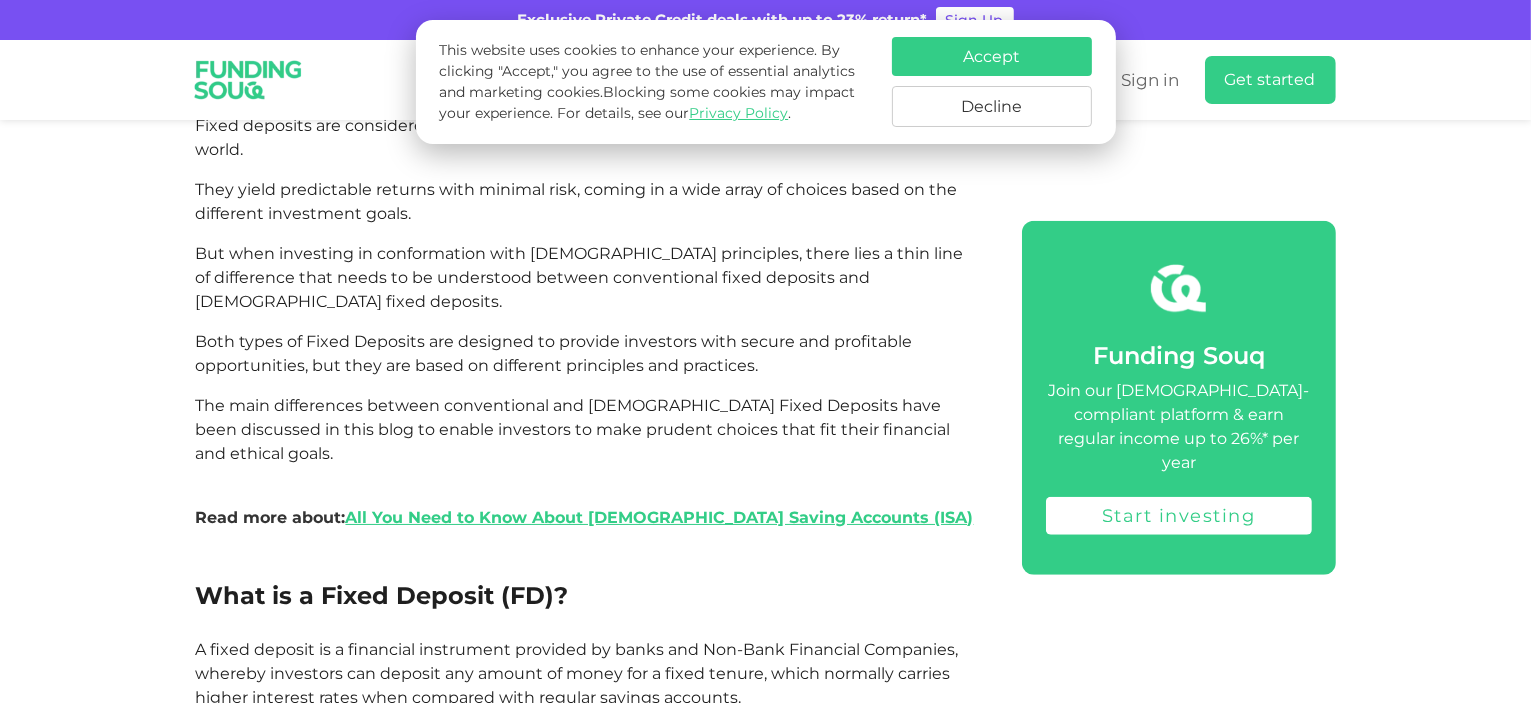 click on "Both types of Fixed Deposits are designed to provide investors with secure and profitable opportunities, but they are based on different principles and practices." at bounding box center (586, 354) 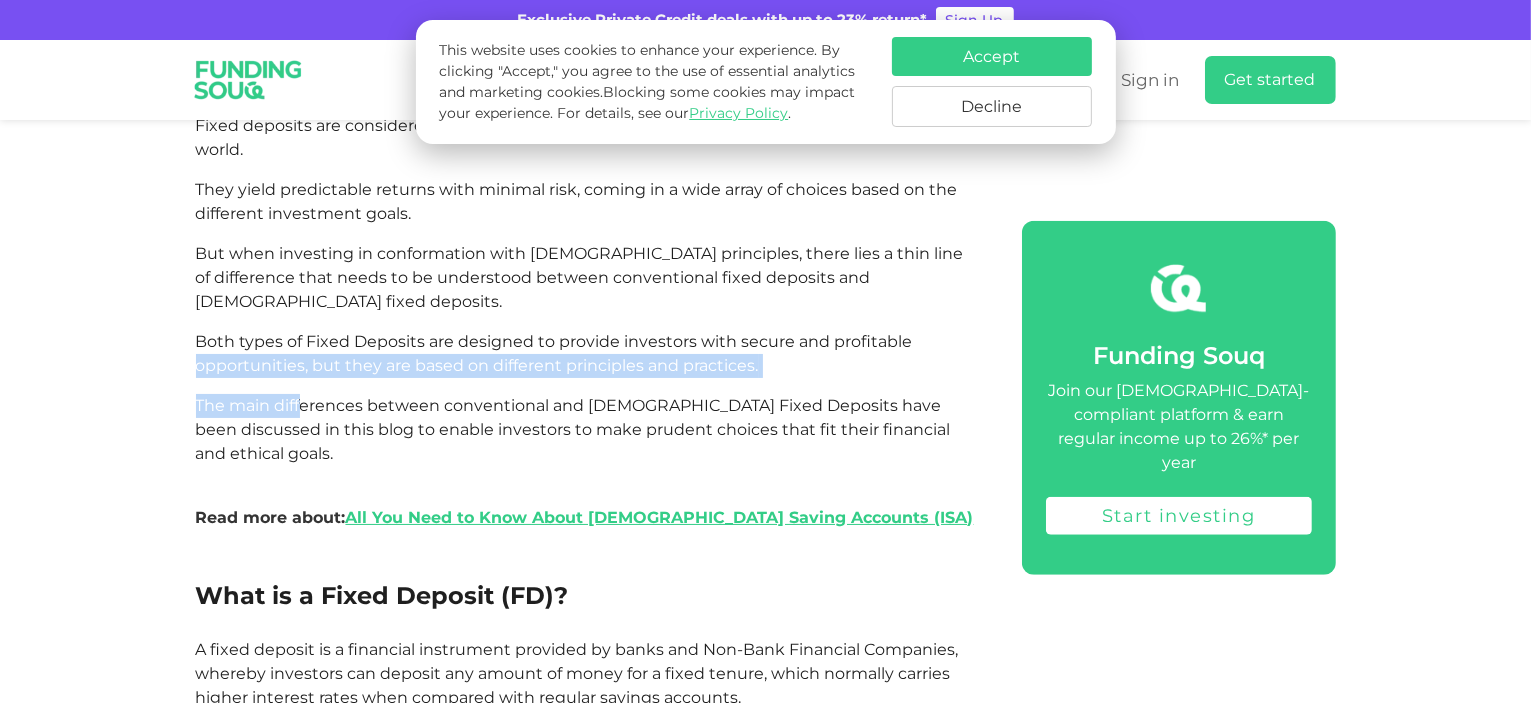 drag, startPoint x: 197, startPoint y: 327, endPoint x: 606, endPoint y: 383, distance: 412.81595 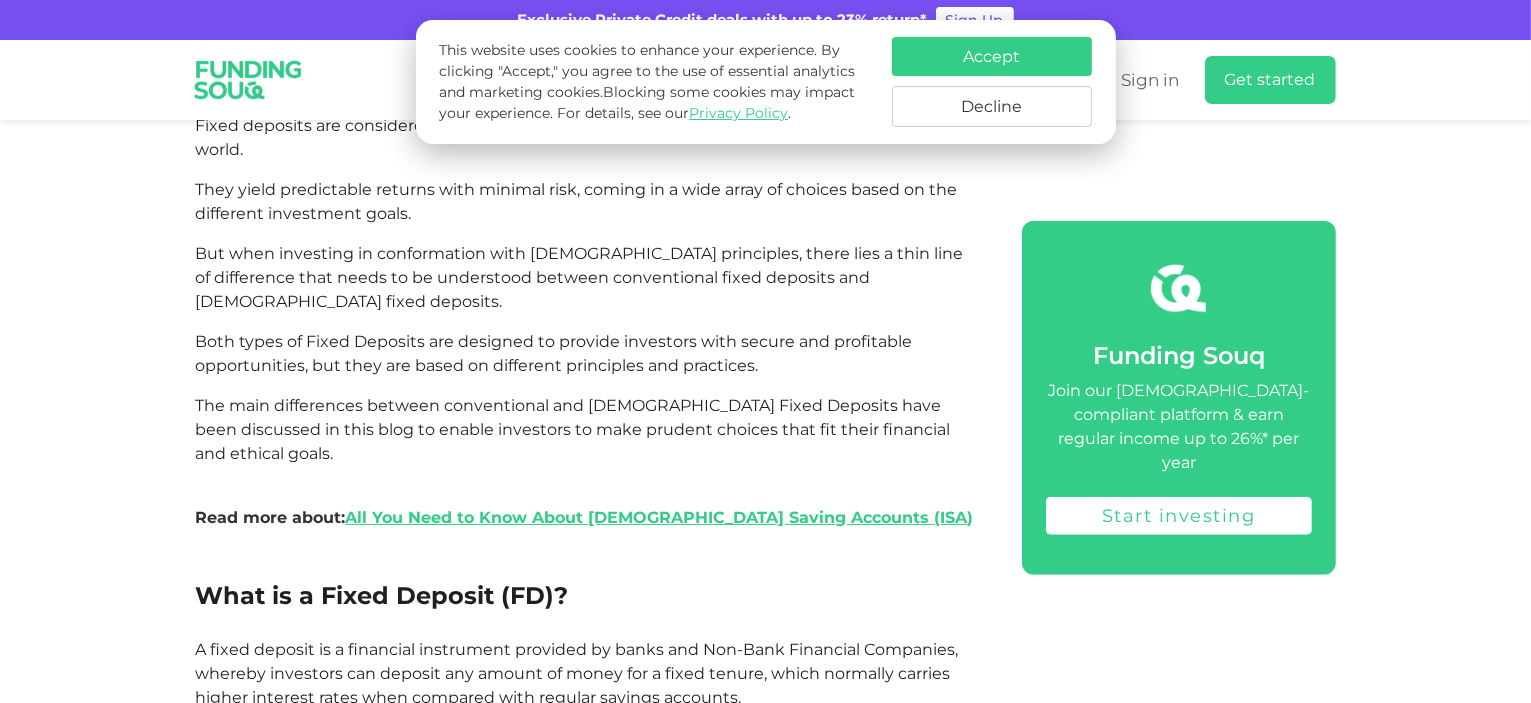 click on "The main differences between conventional and [DEMOGRAPHIC_DATA] Fixed Deposits have been discussed in this blog to enable investors to make prudent choices that fit their financial and ethical goals." at bounding box center (573, 429) 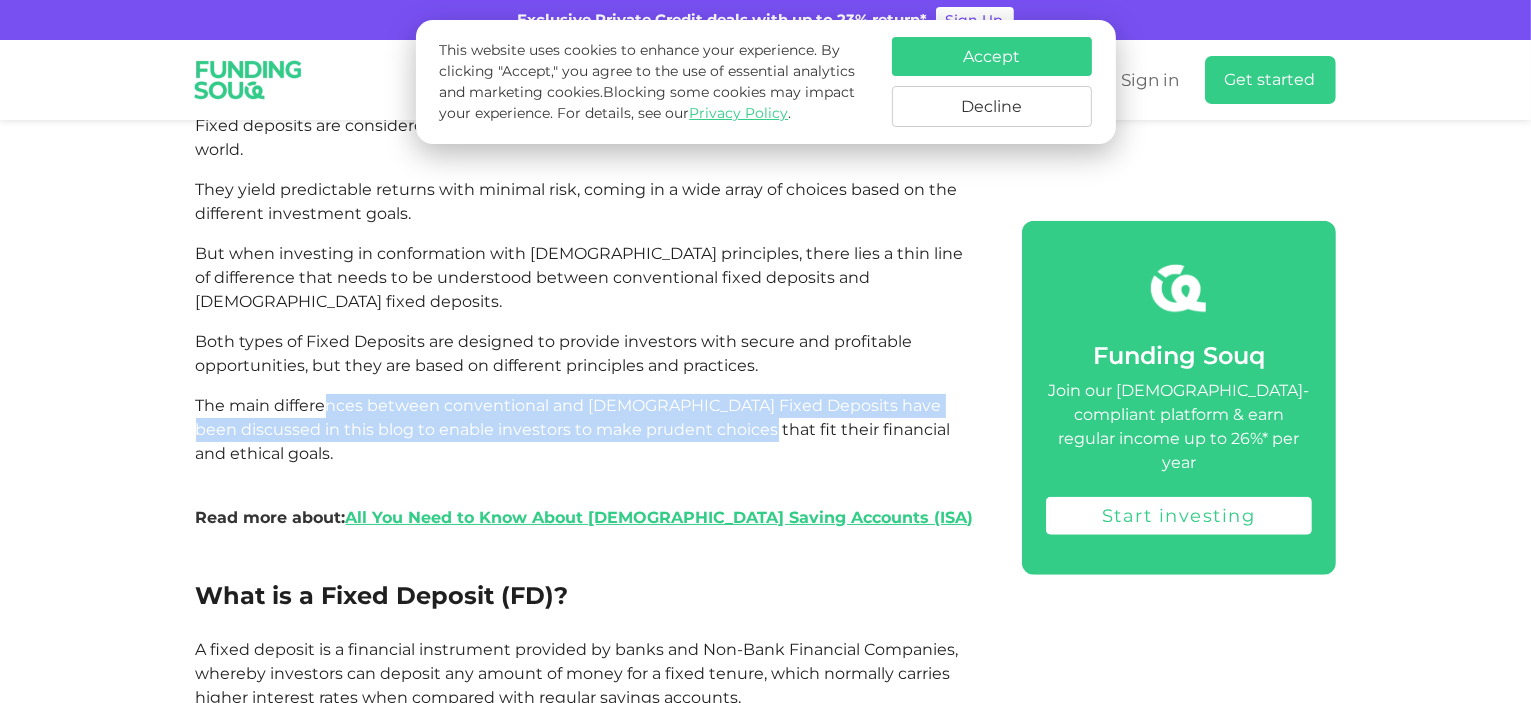 drag, startPoint x: 319, startPoint y: 352, endPoint x: 840, endPoint y: 391, distance: 522.45764 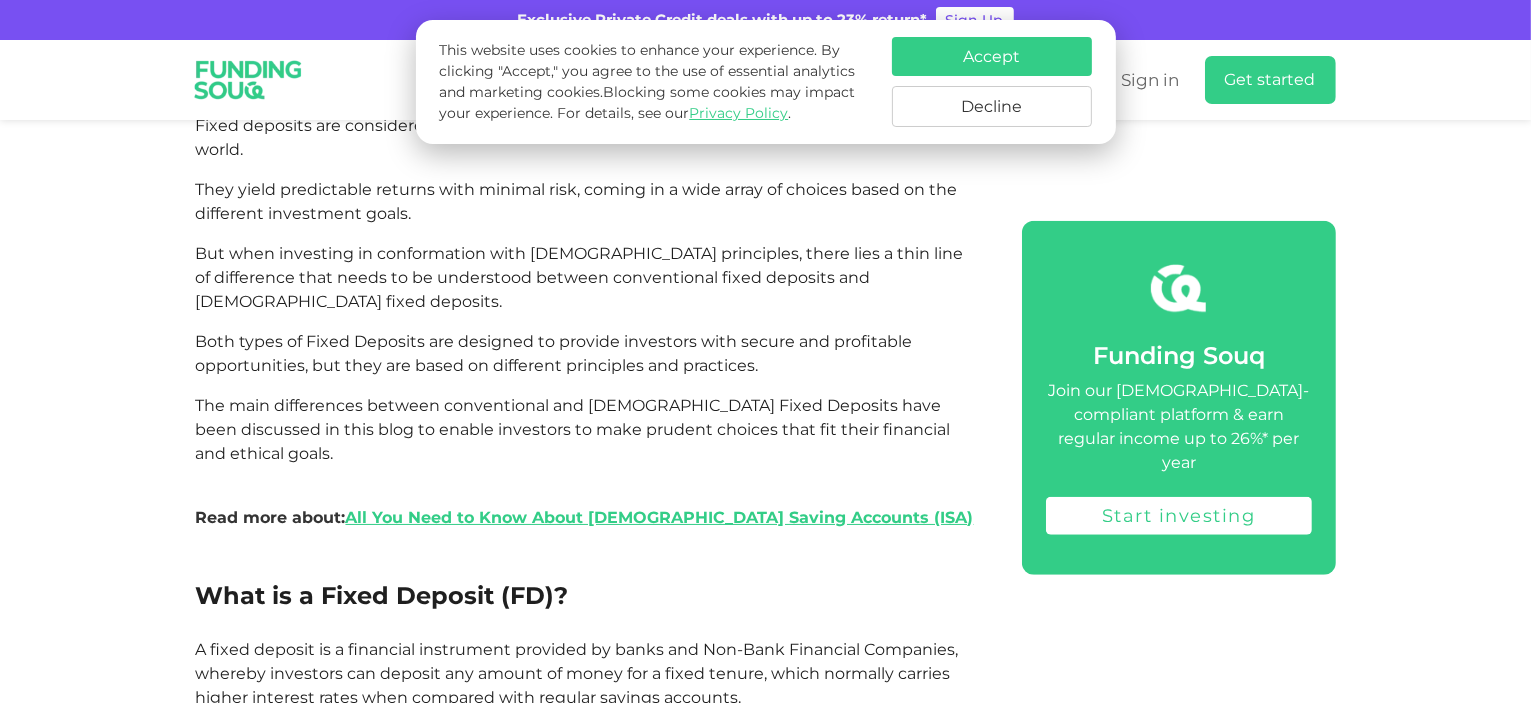 click on "The main differences between conventional and [DEMOGRAPHIC_DATA] Fixed Deposits have been discussed in this blog to enable investors to make prudent choices that fit their financial and ethical goals." at bounding box center (573, 429) 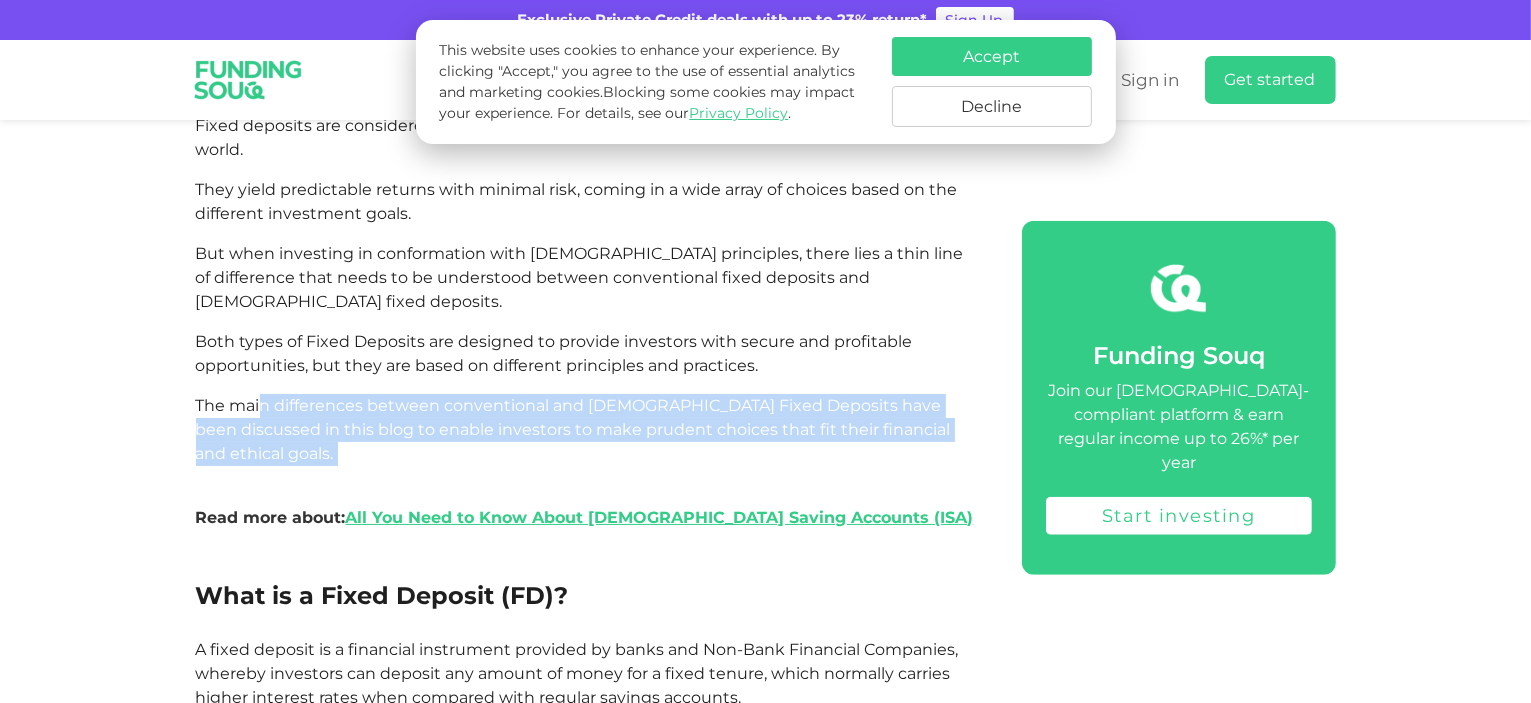 drag, startPoint x: 256, startPoint y: 347, endPoint x: 867, endPoint y: 435, distance: 617.3046 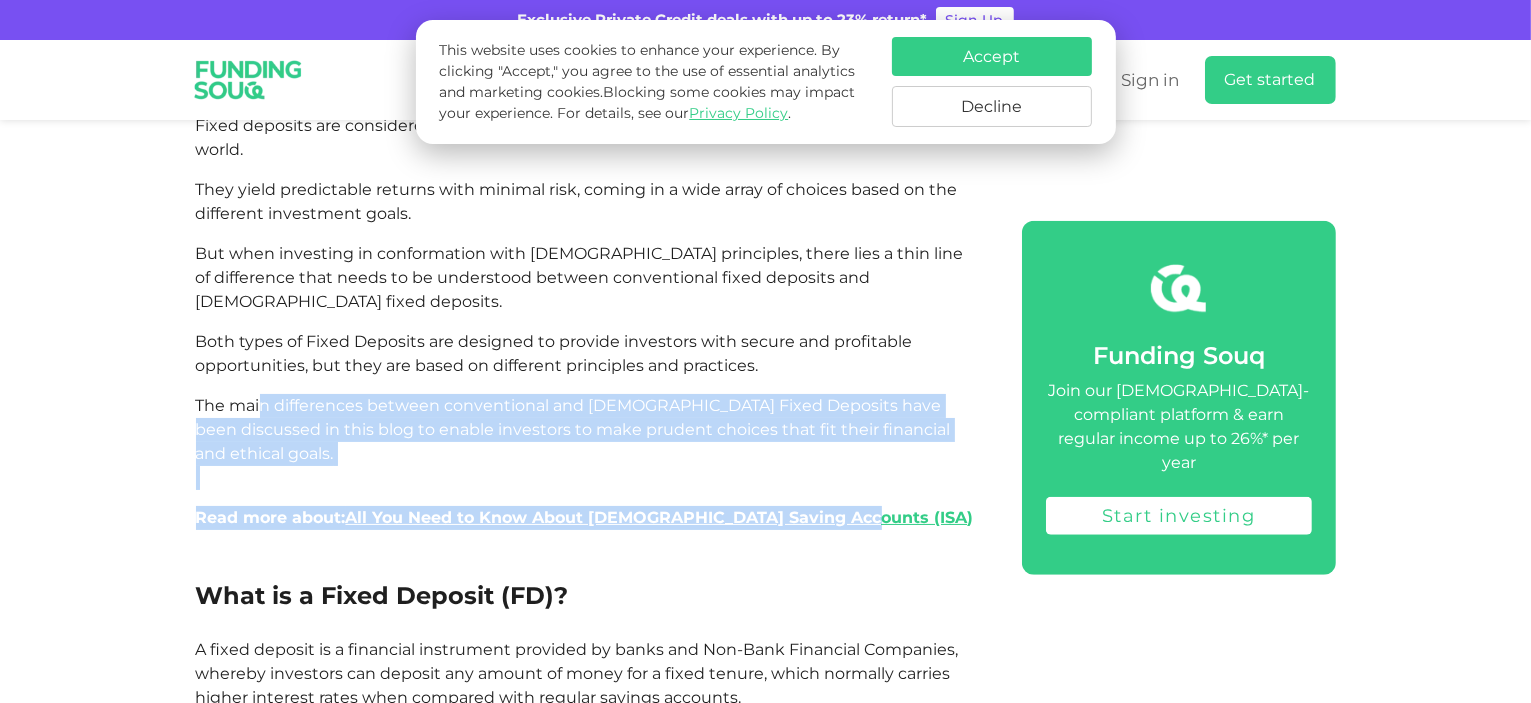 scroll, scrollTop: 2000, scrollLeft: 0, axis: vertical 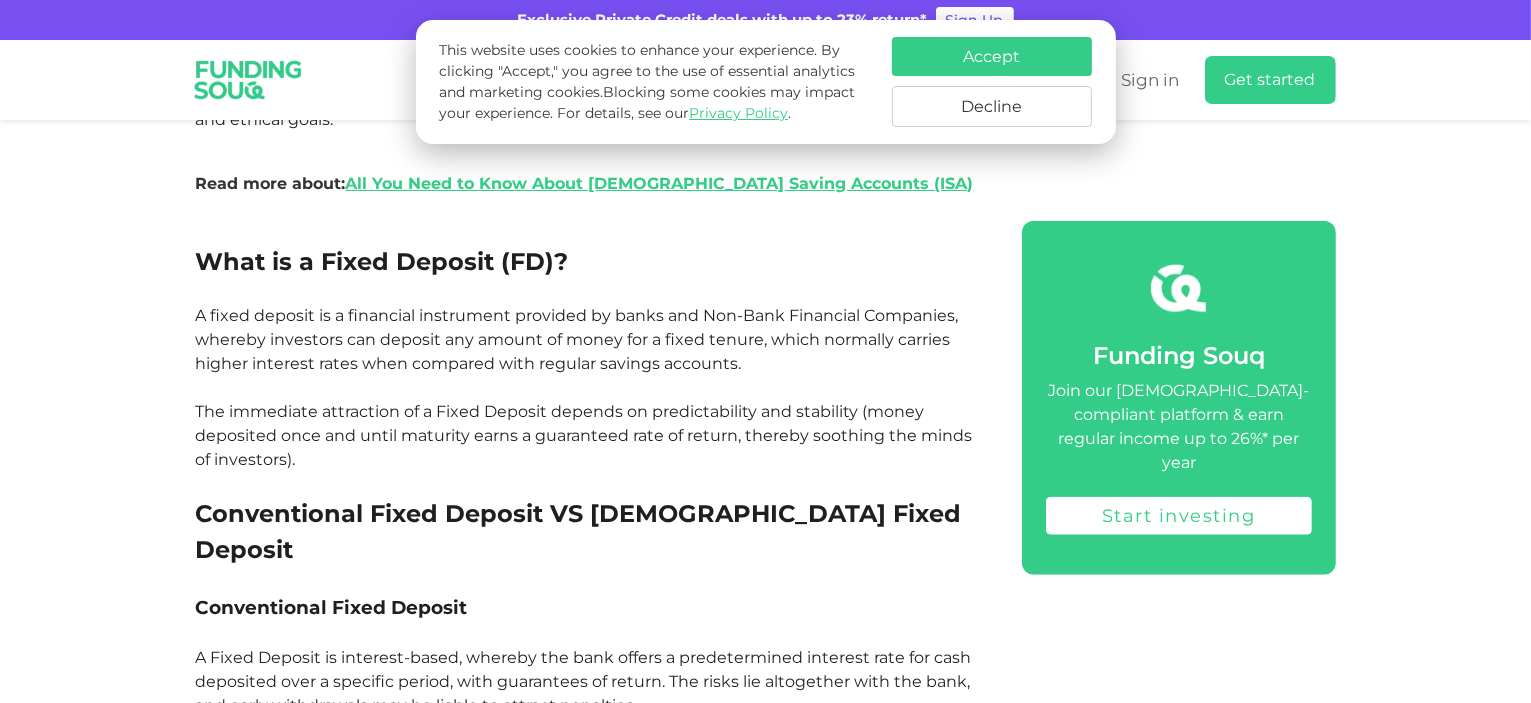 click on "A Fixed Deposit is interest-based, whereby the bank offers a predetermined interest rate for cash deposited over a specific period, with guarantees of return. The risks lie altogether with the bank, and early withdrawals may be liable to attract penalties." at bounding box center (584, 681) 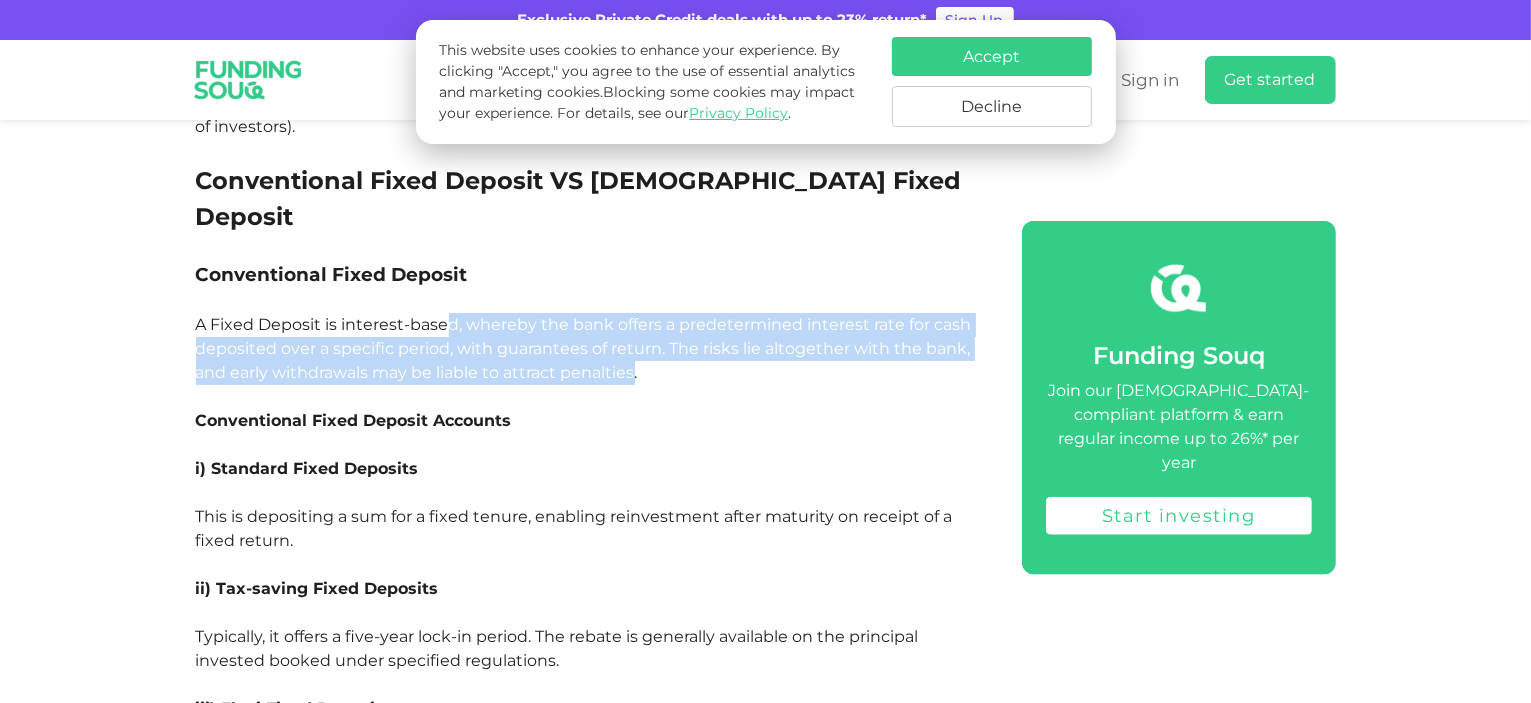 drag, startPoint x: 633, startPoint y: 286, endPoint x: 676, endPoint y: 295, distance: 43.931767 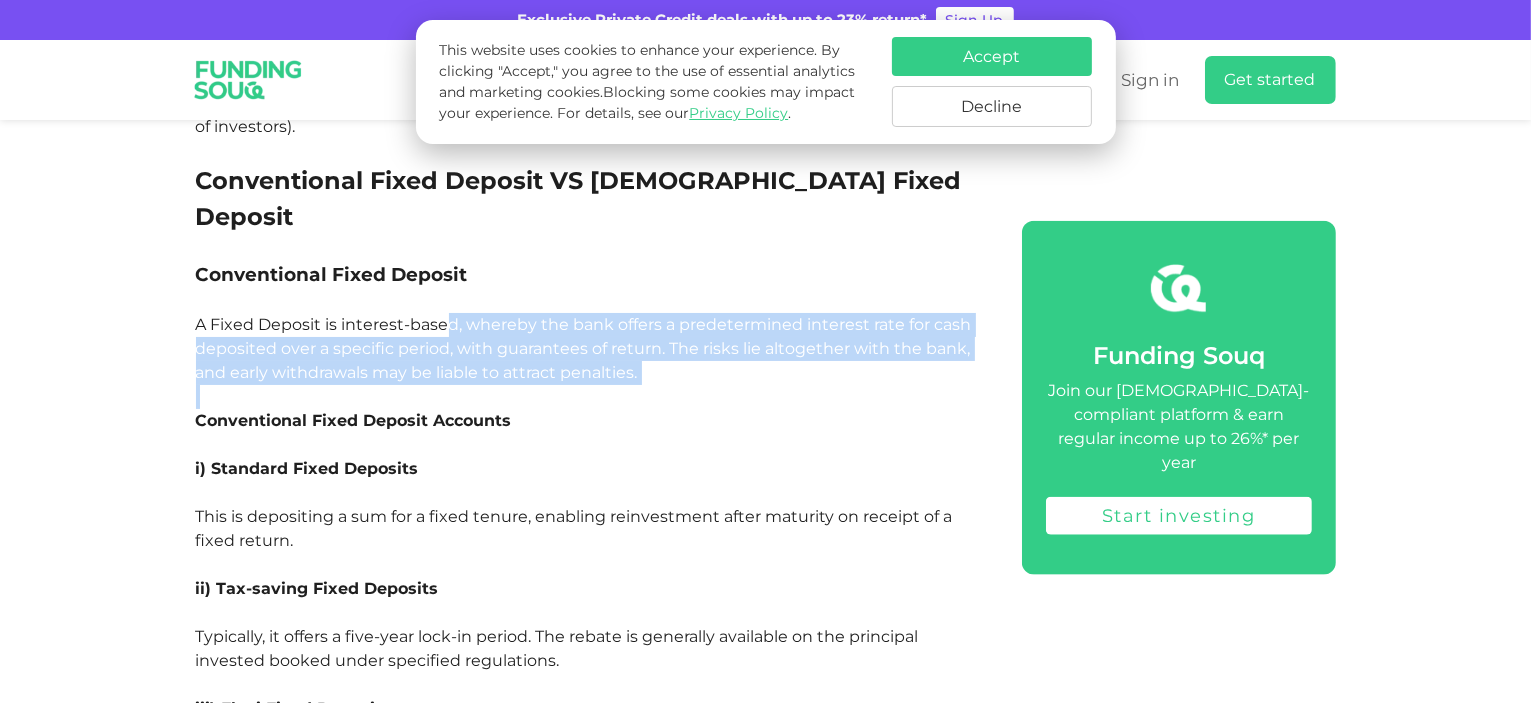click at bounding box center [586, 397] 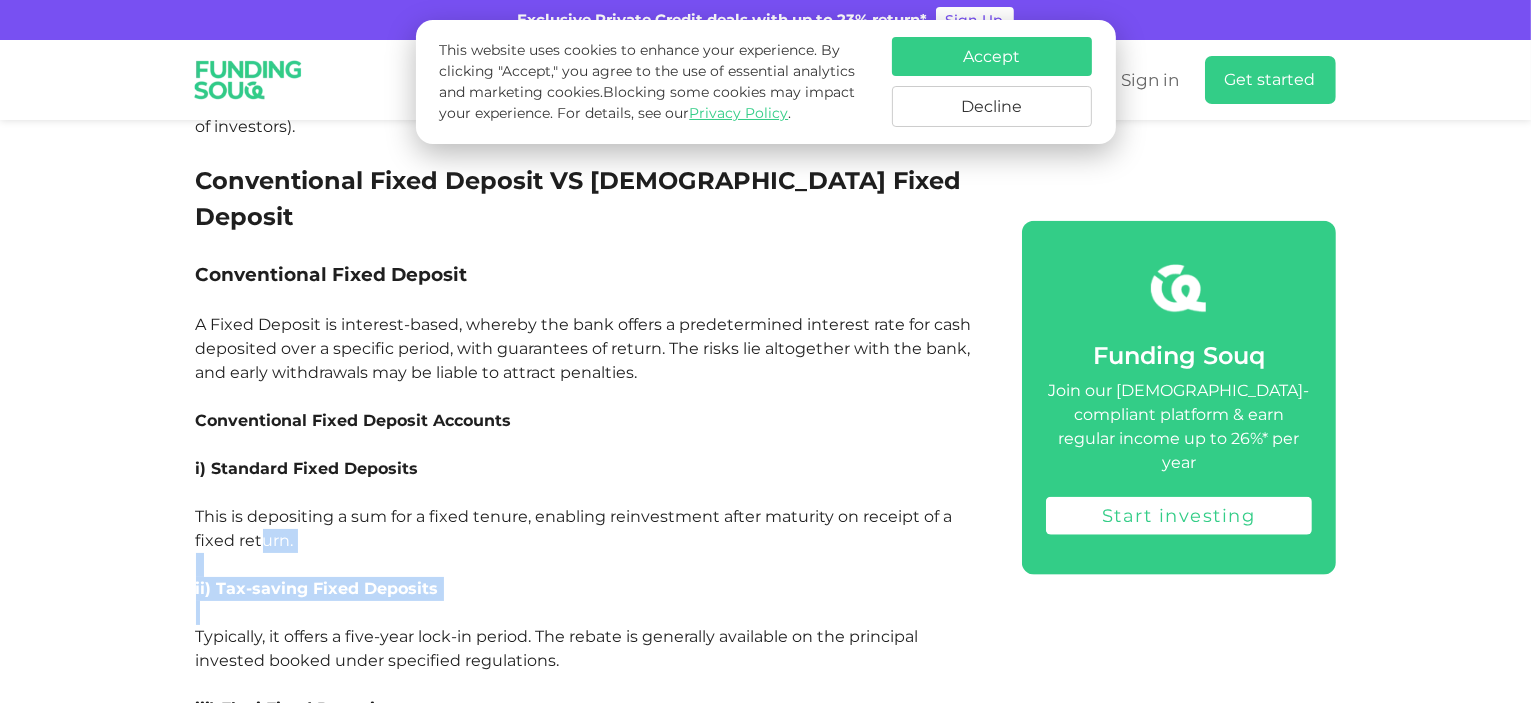 click on "Did you know that about 1.9 billion people in the world have faiths related to finances that keep them from accruing interest?
With increased awareness about ethical investment globally, many people are turning towards finances sharing a base with their values; hence, heightened interest has grown for [DEMOGRAPHIC_DATA] banking.
Fixed deposits are one of the most popular investment instruments for stability seekers who prefer steady income. However, other than the rate of return, there is a crucial difference in choosing between conventional and [DEMOGRAPHIC_DATA] fixed deposits. In this blog, we will review the indicators that differentiate an [DEMOGRAPHIC_DATA] fixed deposit from a conventional deposit.
Fixed deposits are considered among the most stable types of investments in [DATE] financial world.
They yield predictable returns with minimal risk, coming in a wide array of choices based on the different investment goals.
Read more about:  All You Need to Know About [DEMOGRAPHIC_DATA] Saving Accounts (ISA)" at bounding box center [586, 3193] 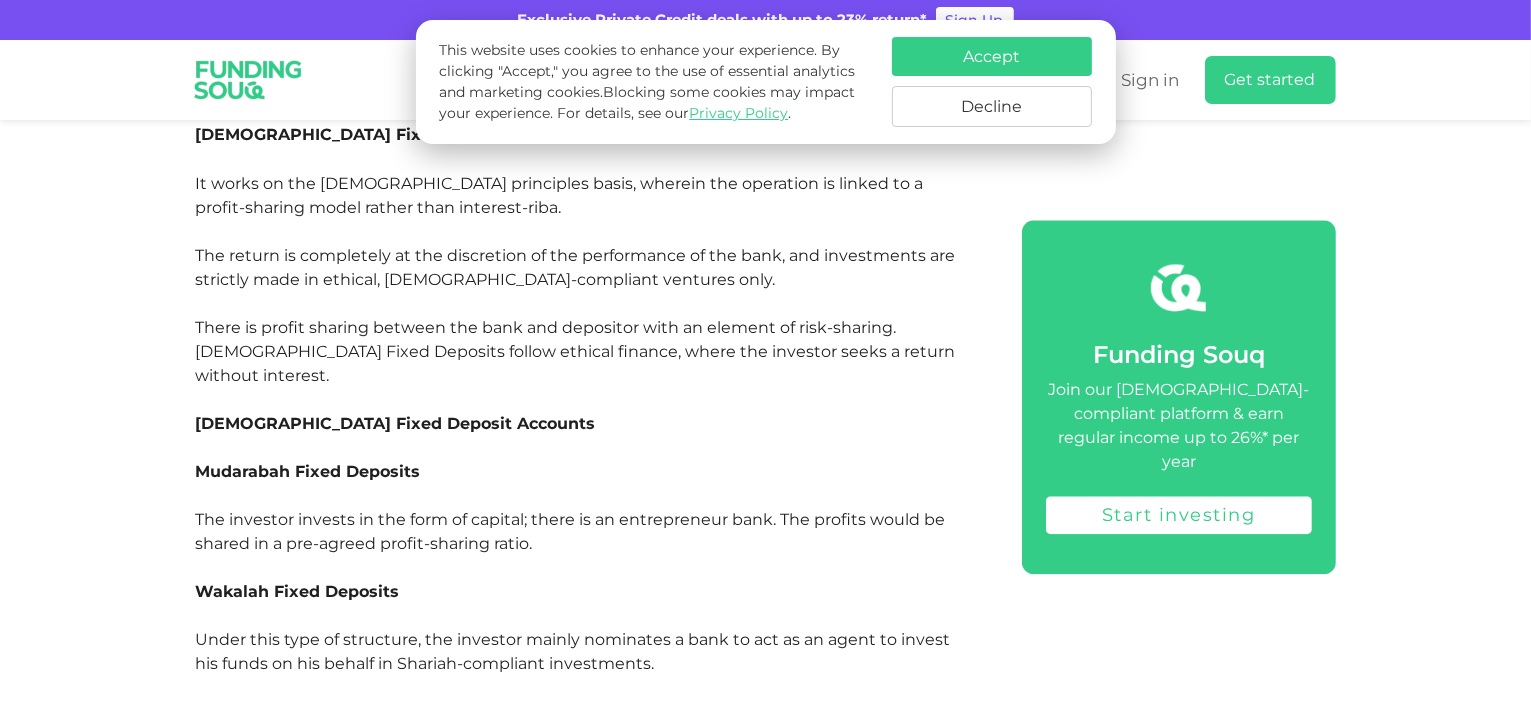 scroll, scrollTop: 4333, scrollLeft: 0, axis: vertical 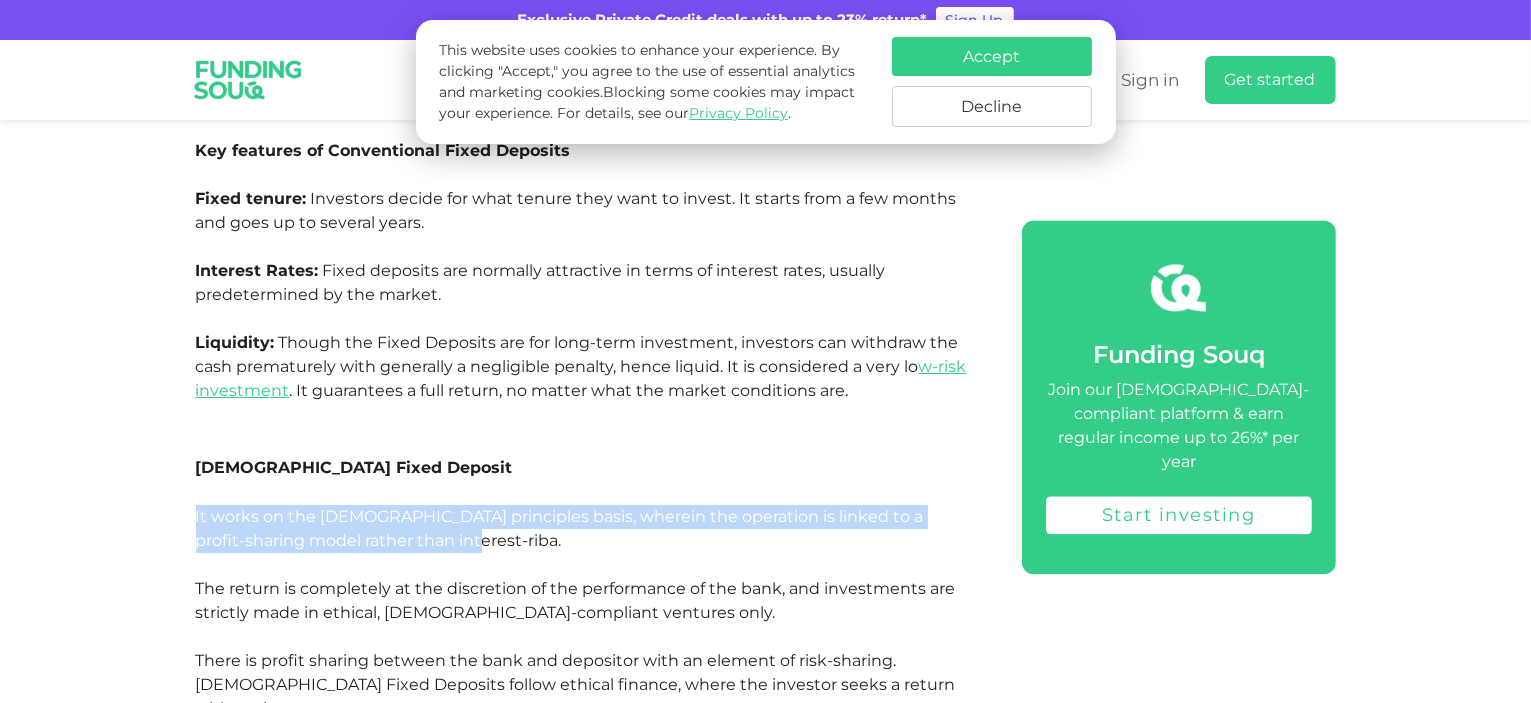 click on "Did you know that about 1.9 billion people in the world have faiths related to finances that keep them from accruing interest?
With increased awareness about ethical investment globally, many people are turning towards finances sharing a base with their values; hence, heightened interest has grown for [DEMOGRAPHIC_DATA] banking.
Fixed deposits are one of the most popular investment instruments for stability seekers who prefer steady income. However, other than the rate of return, there is a crucial difference in choosing between conventional and [DEMOGRAPHIC_DATA] fixed deposits. In this blog, we will review the indicators that differentiate an [DEMOGRAPHIC_DATA] fixed deposit from a conventional deposit.
Fixed deposits are considered among the most stable types of investments in [DATE] financial world.
They yield predictable returns with minimal risk, coming in a wide array of choices based on the different investment goals.
Read more about:  All You Need to Know About [DEMOGRAPHIC_DATA] Saving Accounts (ISA)" at bounding box center [586, 1193] 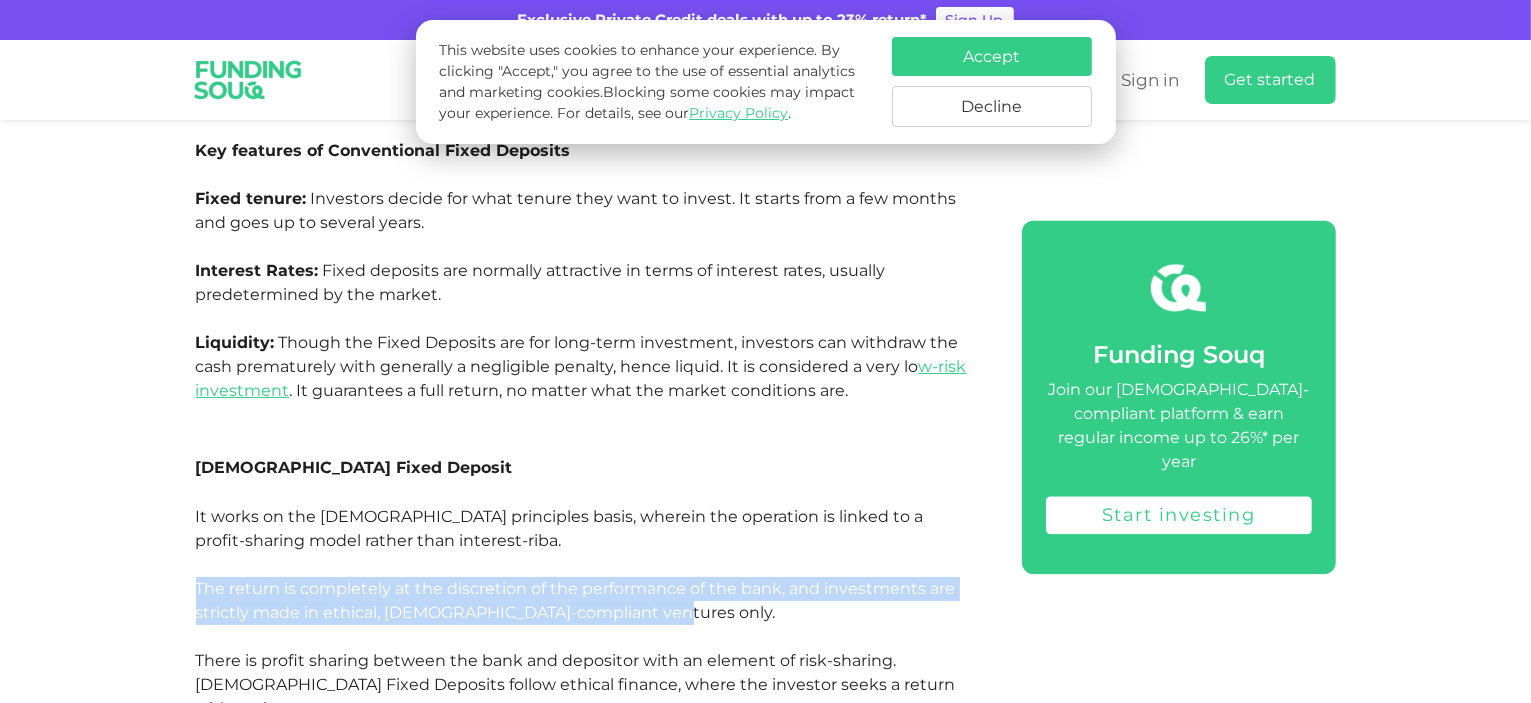drag, startPoint x: 384, startPoint y: 438, endPoint x: 799, endPoint y: 493, distance: 418.62872 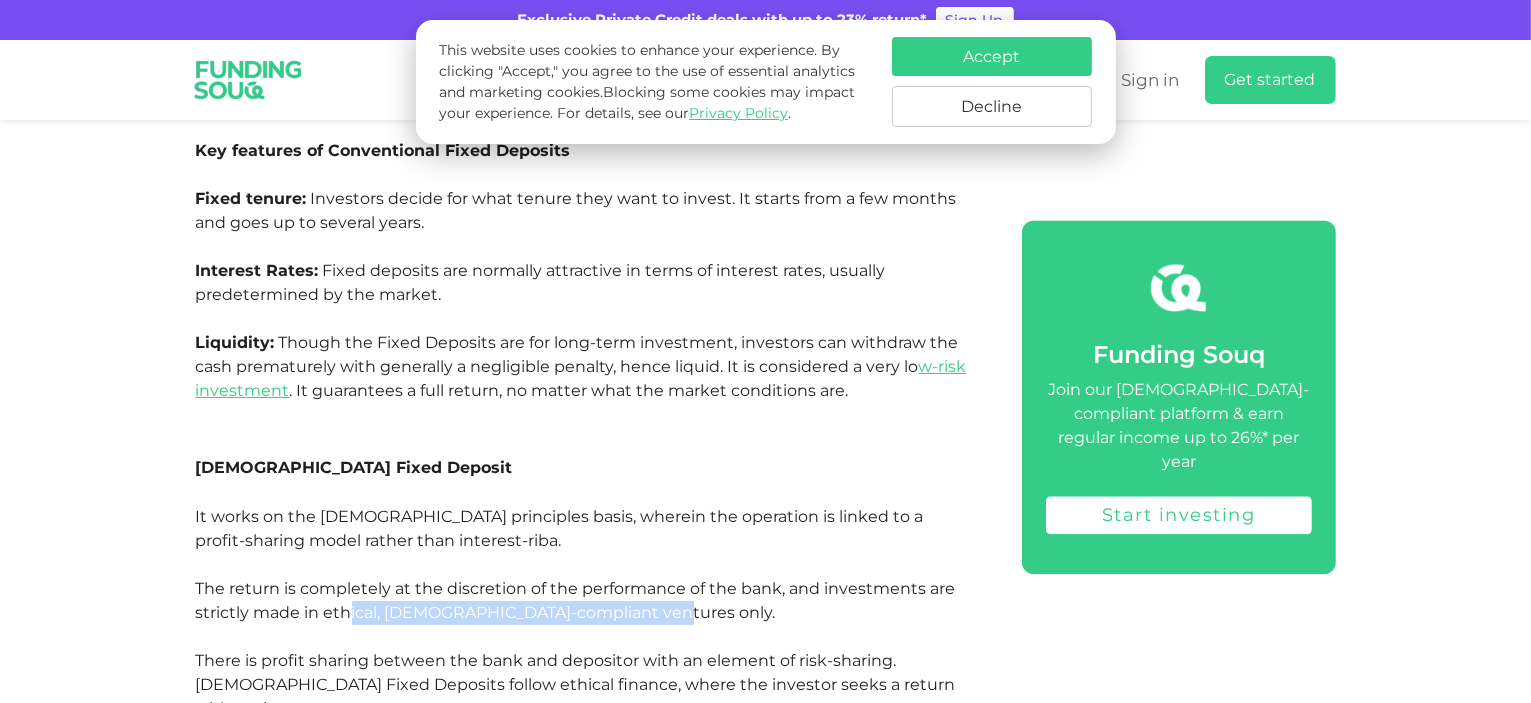 drag, startPoint x: 348, startPoint y: 493, endPoint x: 672, endPoint y: 503, distance: 324.1543 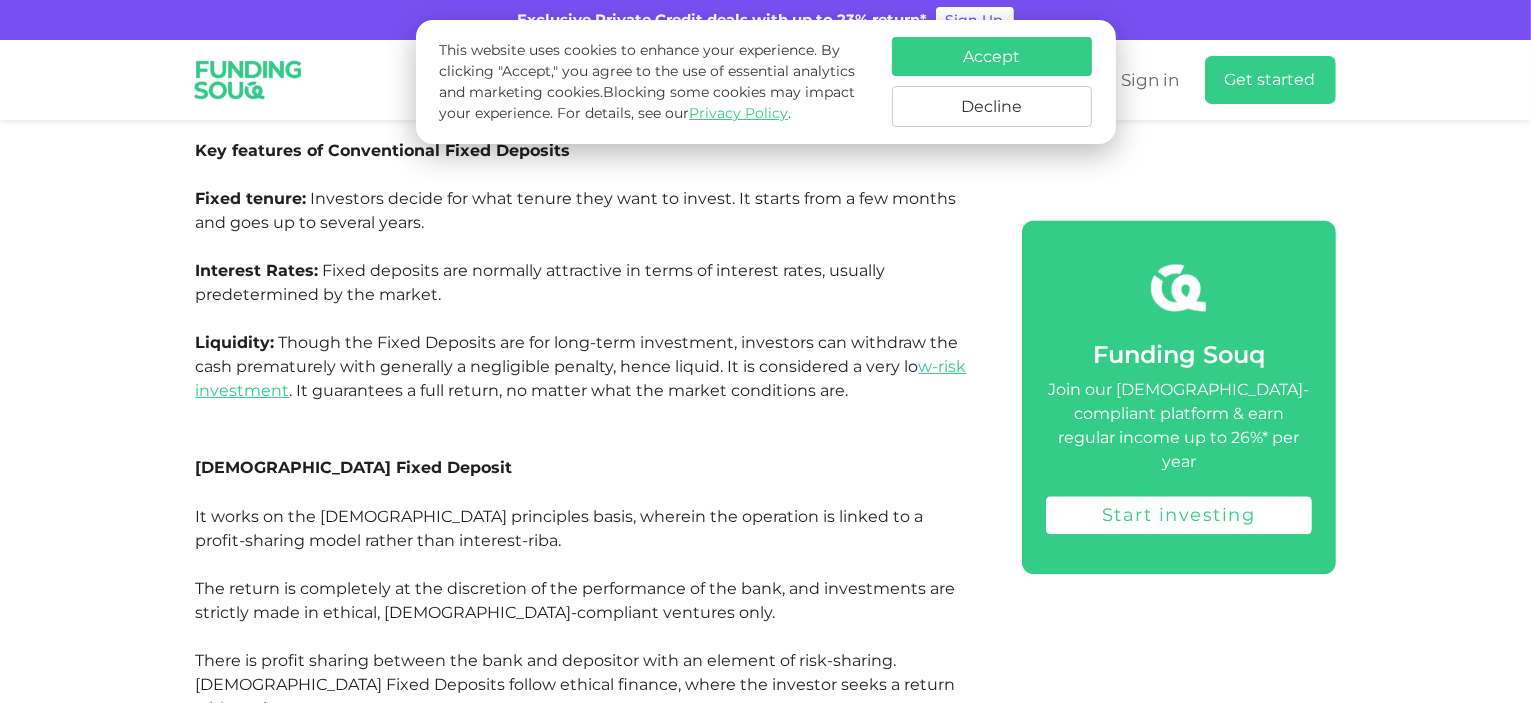 drag, startPoint x: 330, startPoint y: 511, endPoint x: 623, endPoint y: 533, distance: 293.82477 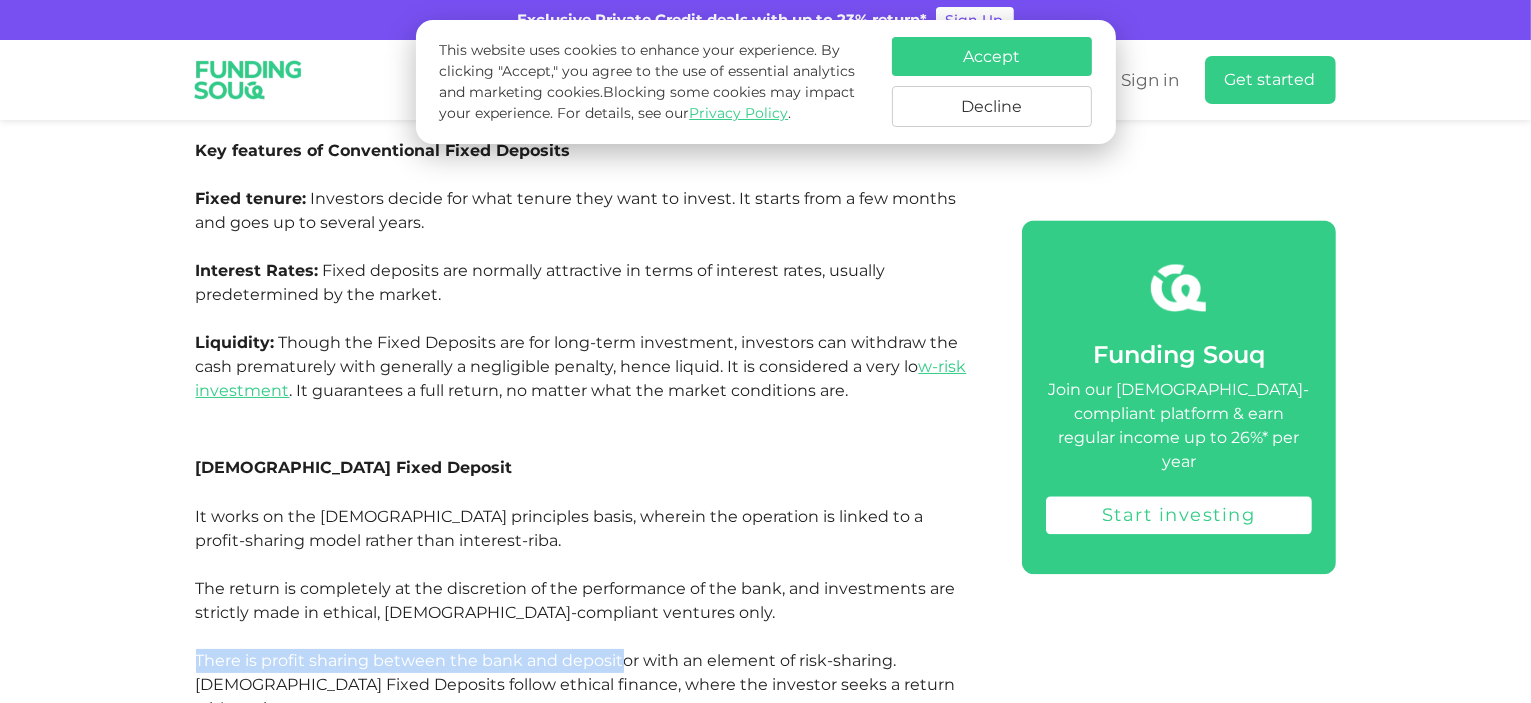 click on "There is profit sharing between the bank and depositor with an element of risk-sharing. [DEMOGRAPHIC_DATA] Fixed Deposits follow ethical finance, where the investor seeks a return without interest." at bounding box center (576, 684) 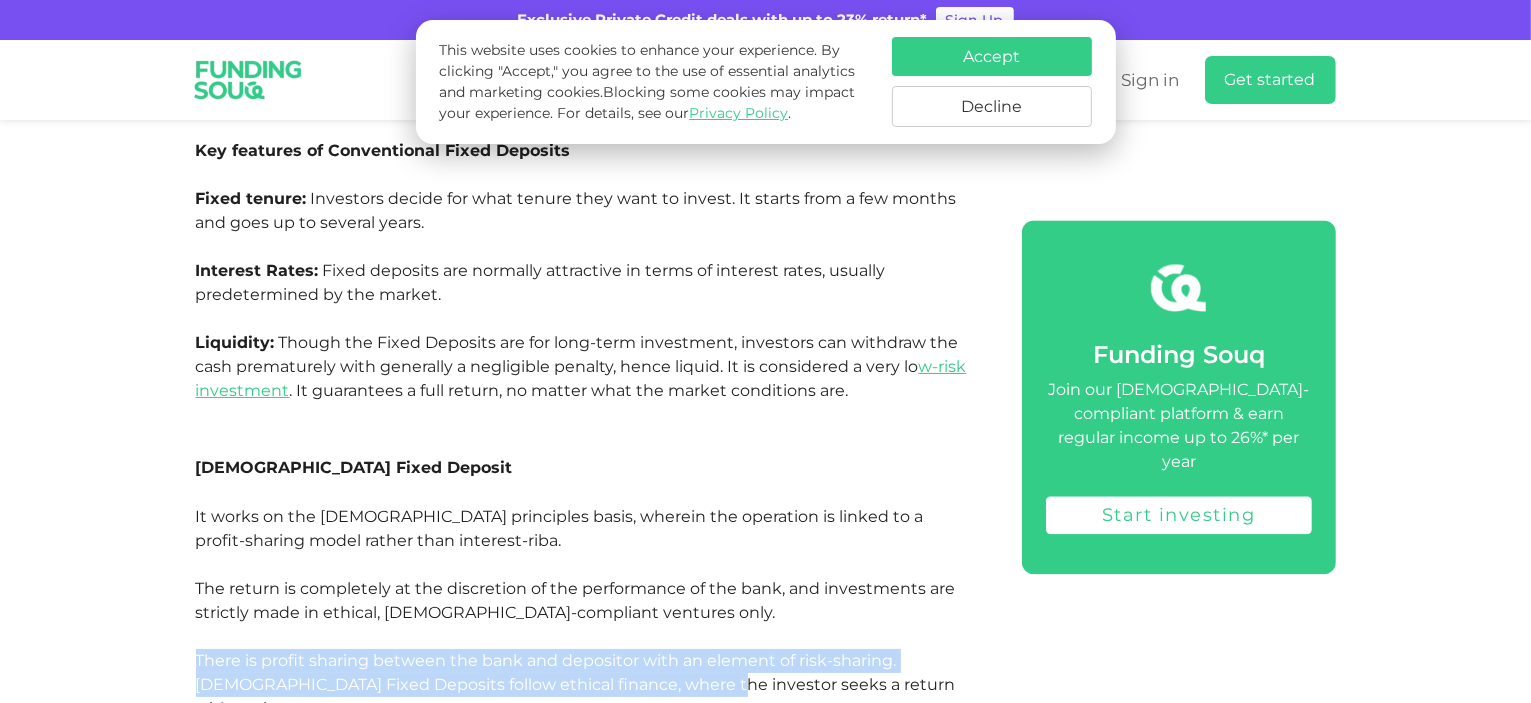 drag, startPoint x: 255, startPoint y: 516, endPoint x: 665, endPoint y: 556, distance: 411.9466 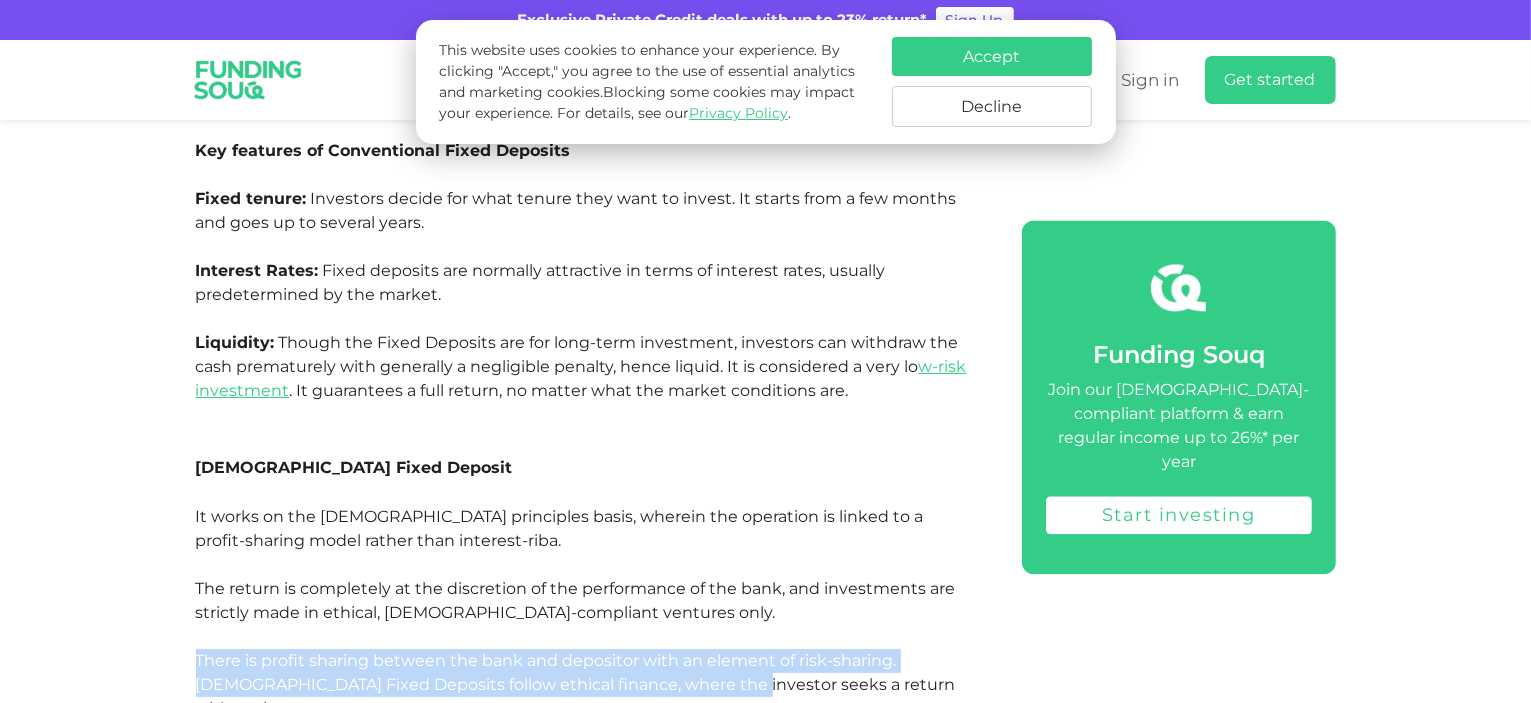 click on "There is profit sharing between the bank and depositor with an element of risk-sharing. [DEMOGRAPHIC_DATA] Fixed Deposits follow ethical finance, where the investor seeks a return without interest." at bounding box center (576, 684) 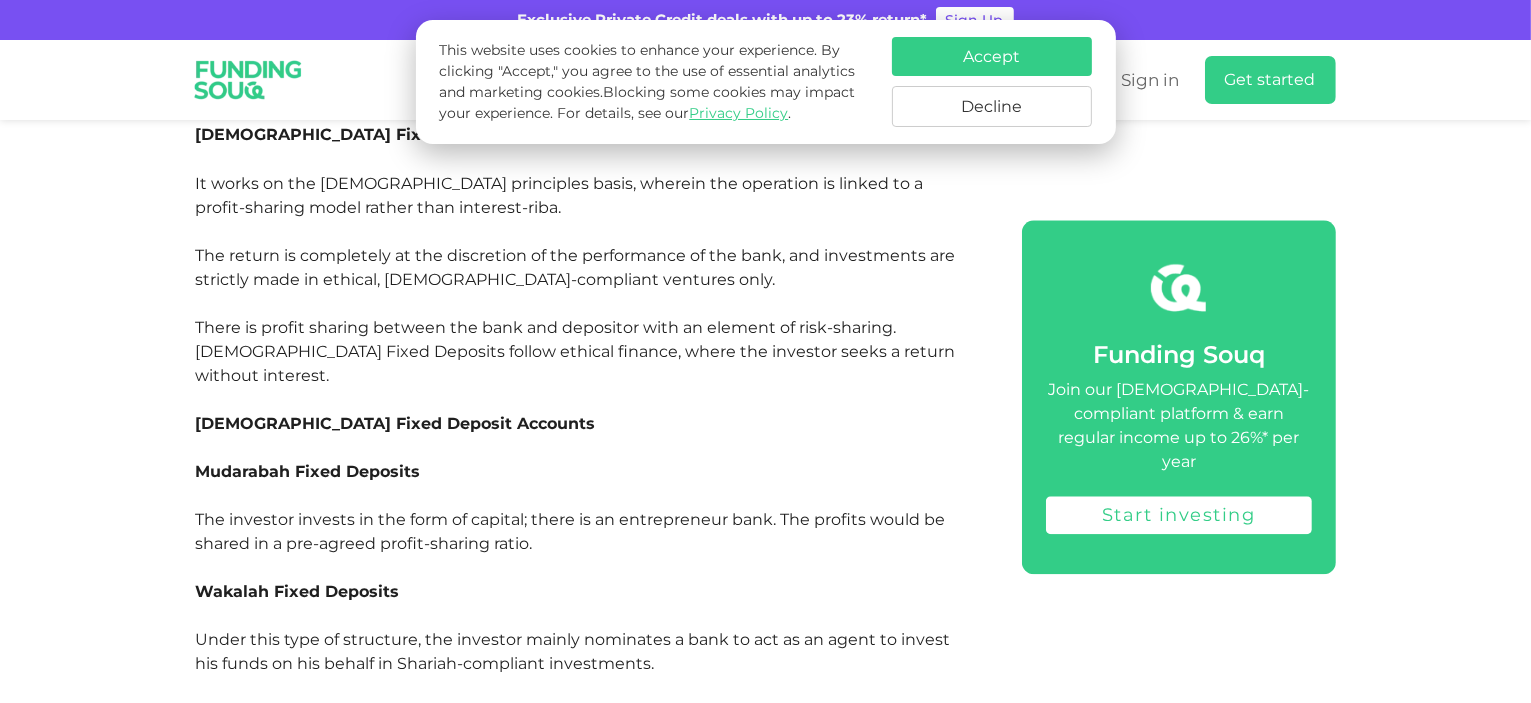 scroll, scrollTop: 5000, scrollLeft: 0, axis: vertical 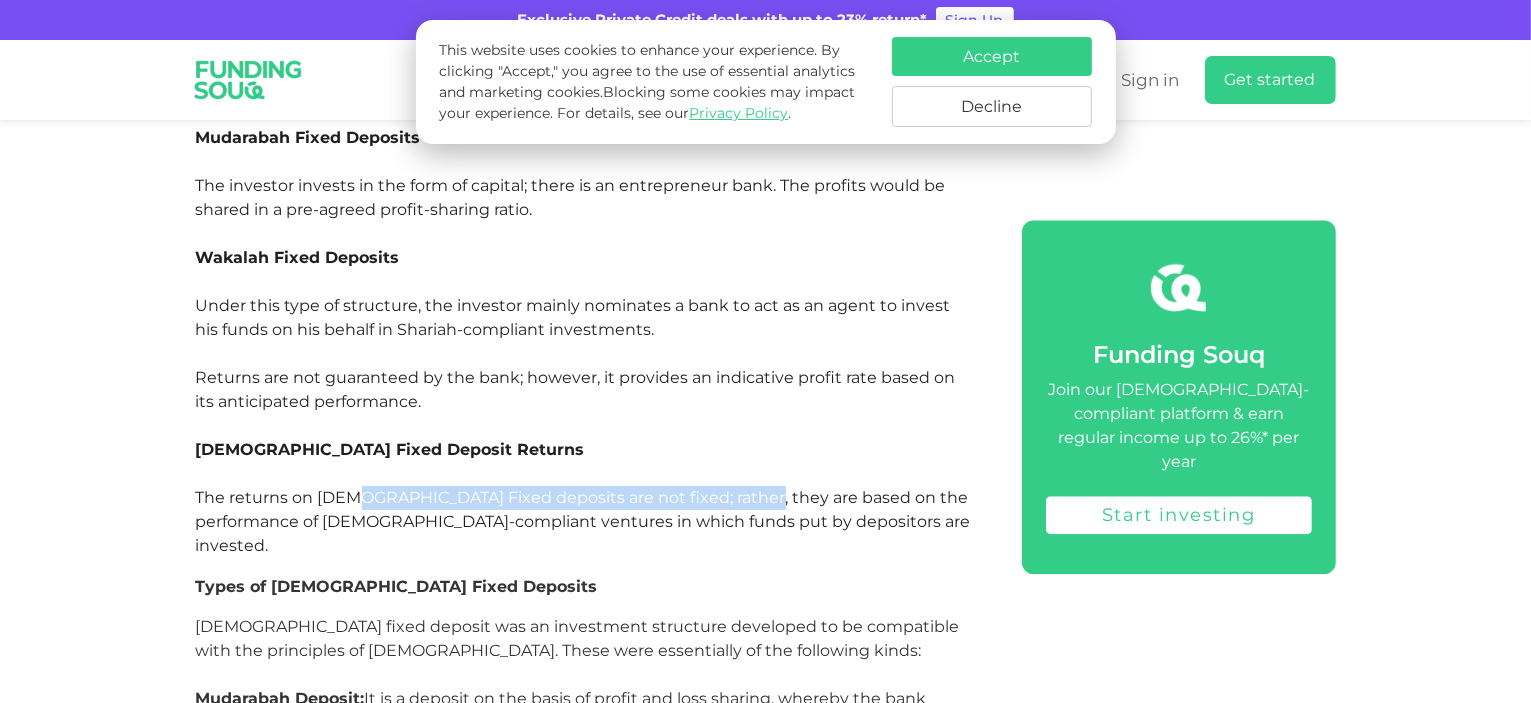 click on "The returns on [DEMOGRAPHIC_DATA] Fixed deposits are not fixed; rather, they are based on the performance of [DEMOGRAPHIC_DATA]-compliant ventures in which funds put by depositors are invested." at bounding box center (586, 522) 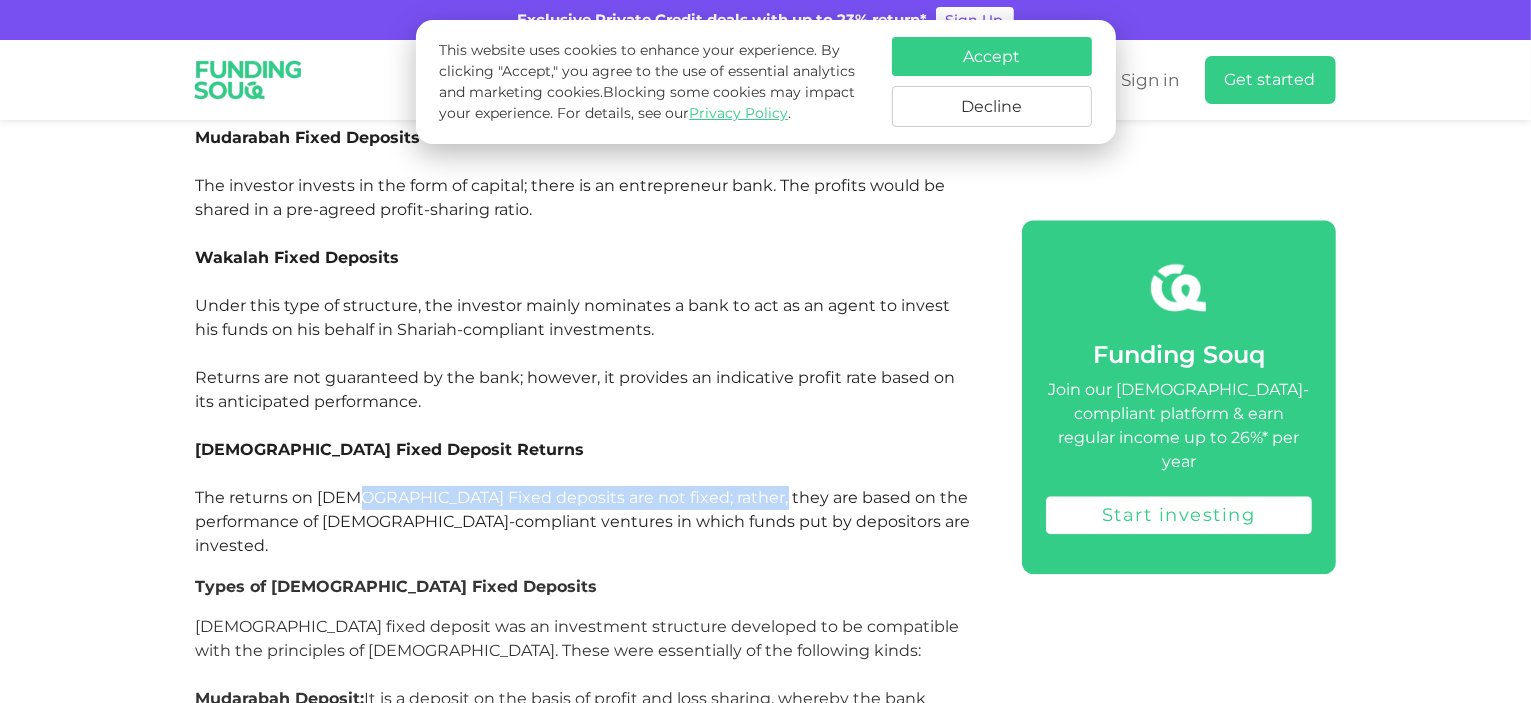 click on "The returns on [DEMOGRAPHIC_DATA] Fixed deposits are not fixed; rather, they are based on the performance of [DEMOGRAPHIC_DATA]-compliant ventures in which funds put by depositors are invested." at bounding box center (586, 522) 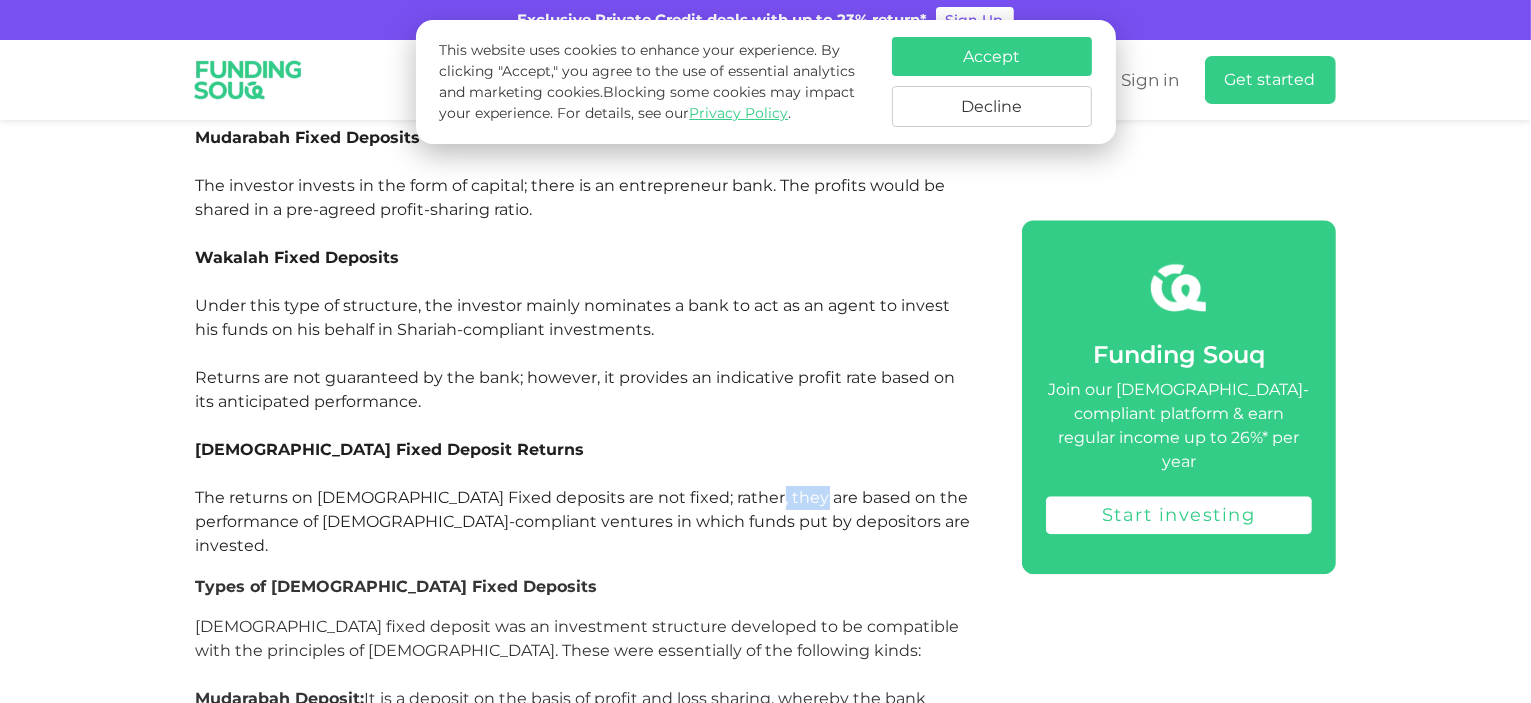 click on "The returns on [DEMOGRAPHIC_DATA] Fixed deposits are not fixed; rather, they are based on the performance of [DEMOGRAPHIC_DATA]-compliant ventures in which funds put by depositors are invested." at bounding box center (586, 522) 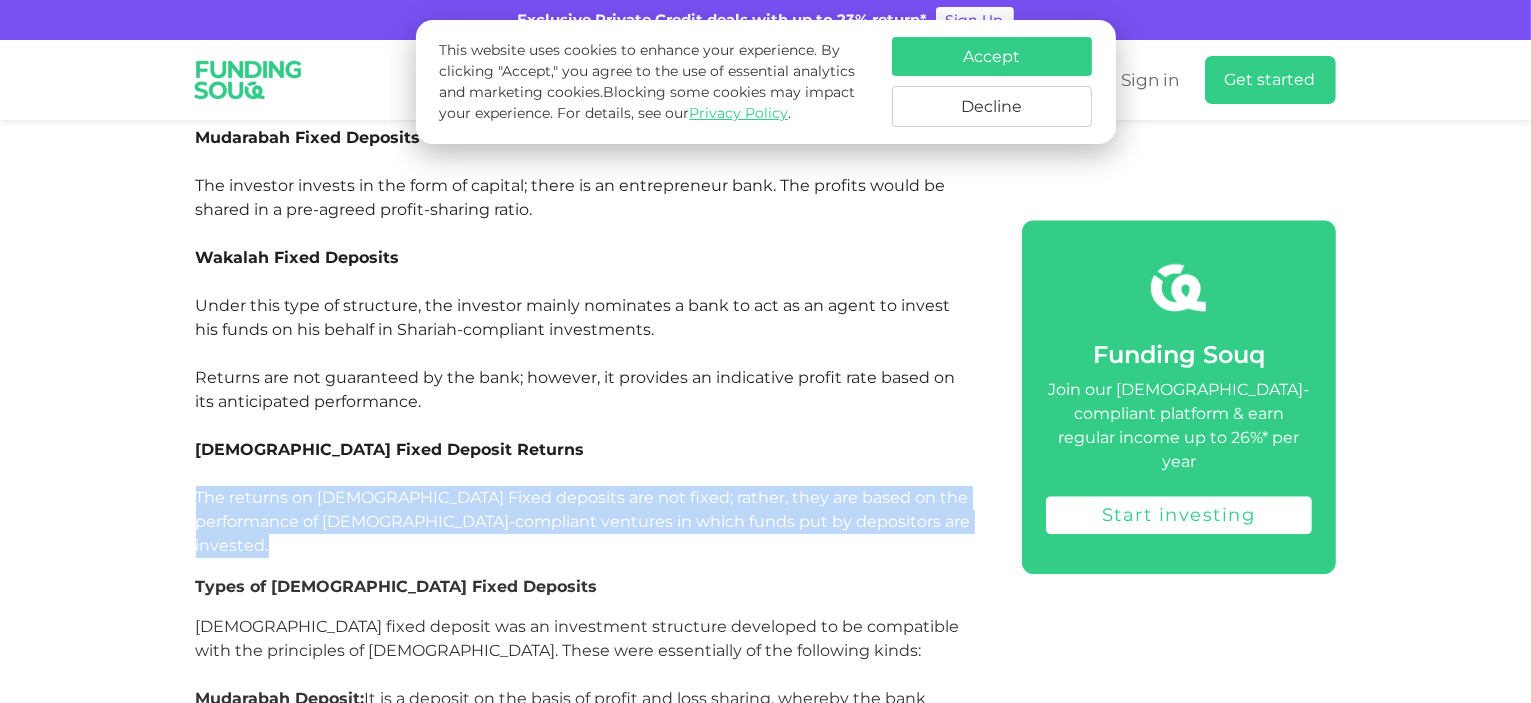 click on "The returns on [DEMOGRAPHIC_DATA] Fixed deposits are not fixed; rather, they are based on the performance of [DEMOGRAPHIC_DATA]-compliant ventures in which funds put by depositors are invested." at bounding box center (586, 522) 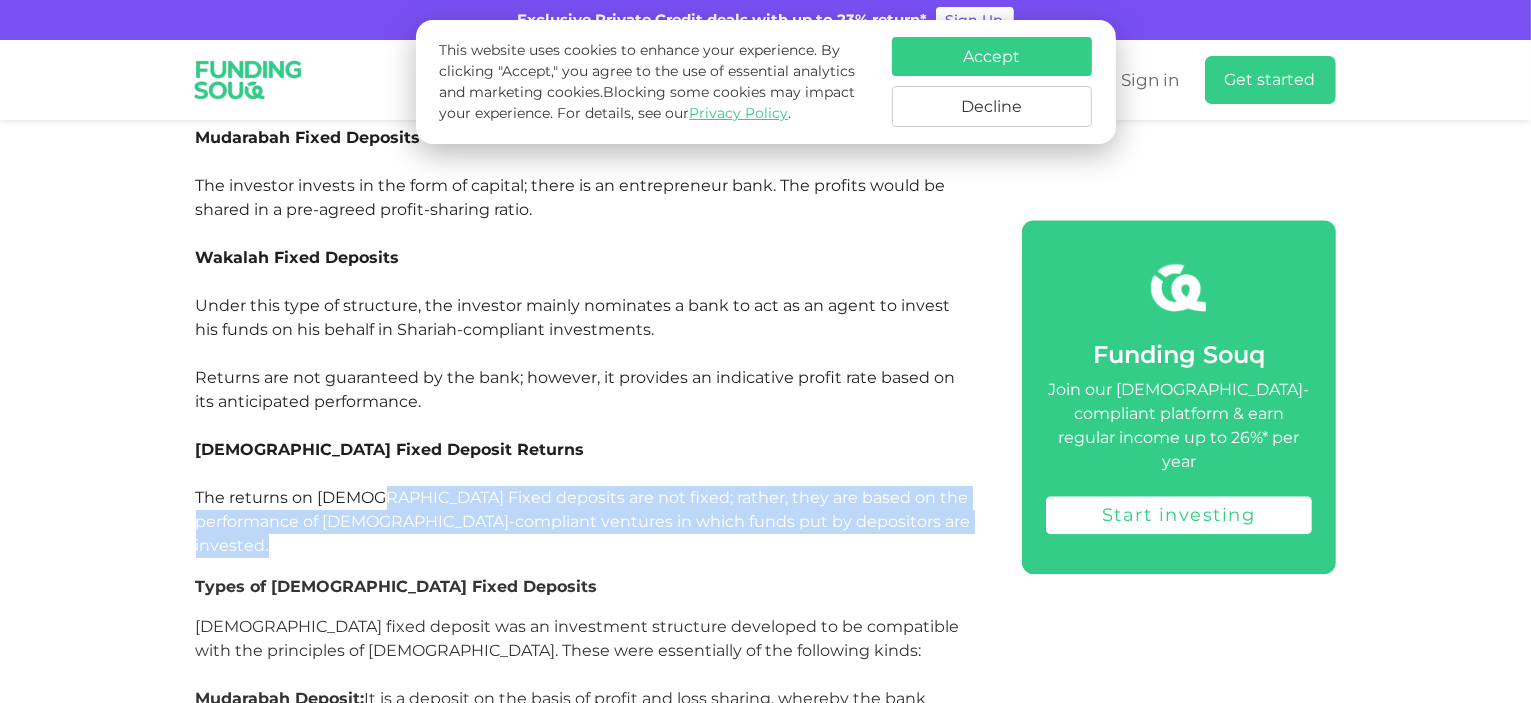 drag, startPoint x: 364, startPoint y: 359, endPoint x: 861, endPoint y: 398, distance: 498.52783 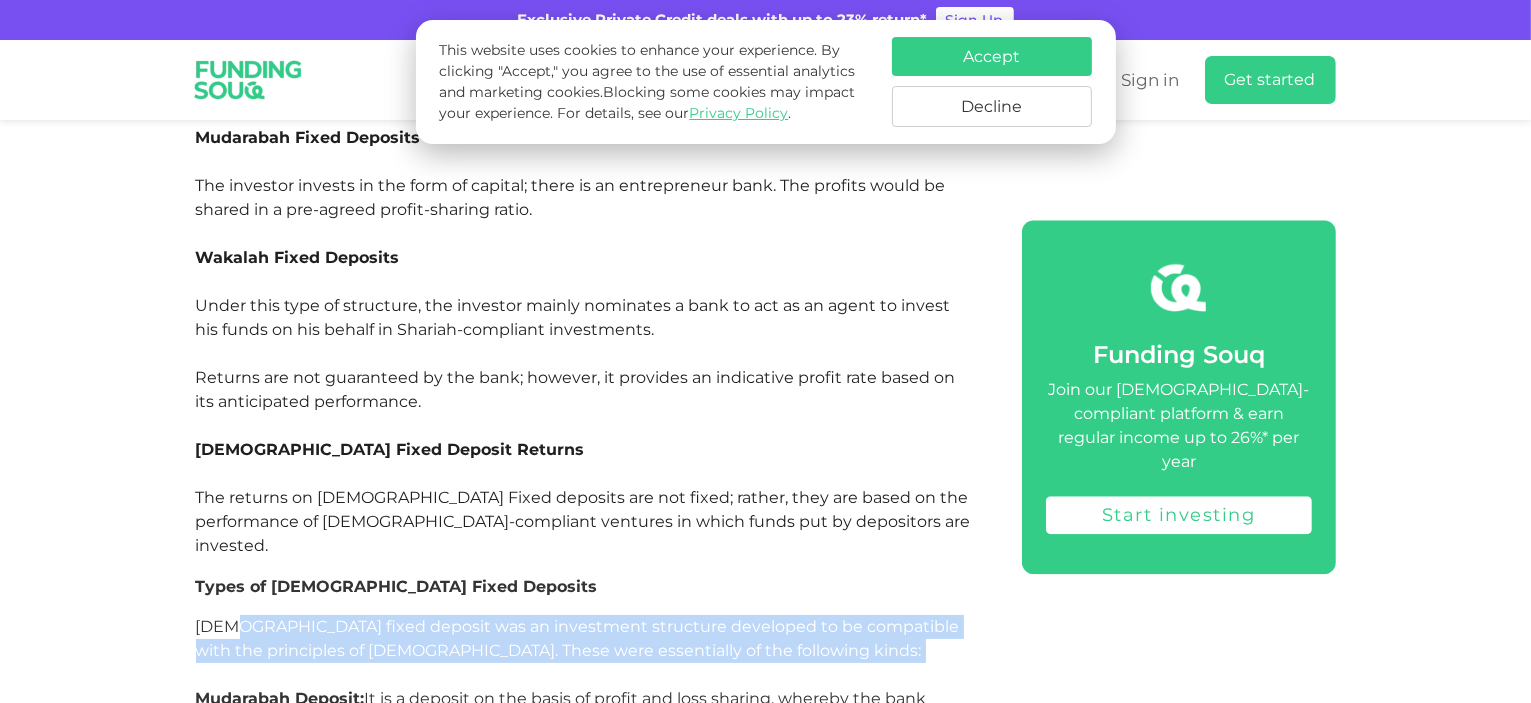 drag, startPoint x: 453, startPoint y: 509, endPoint x: 522, endPoint y: 517, distance: 69.46222 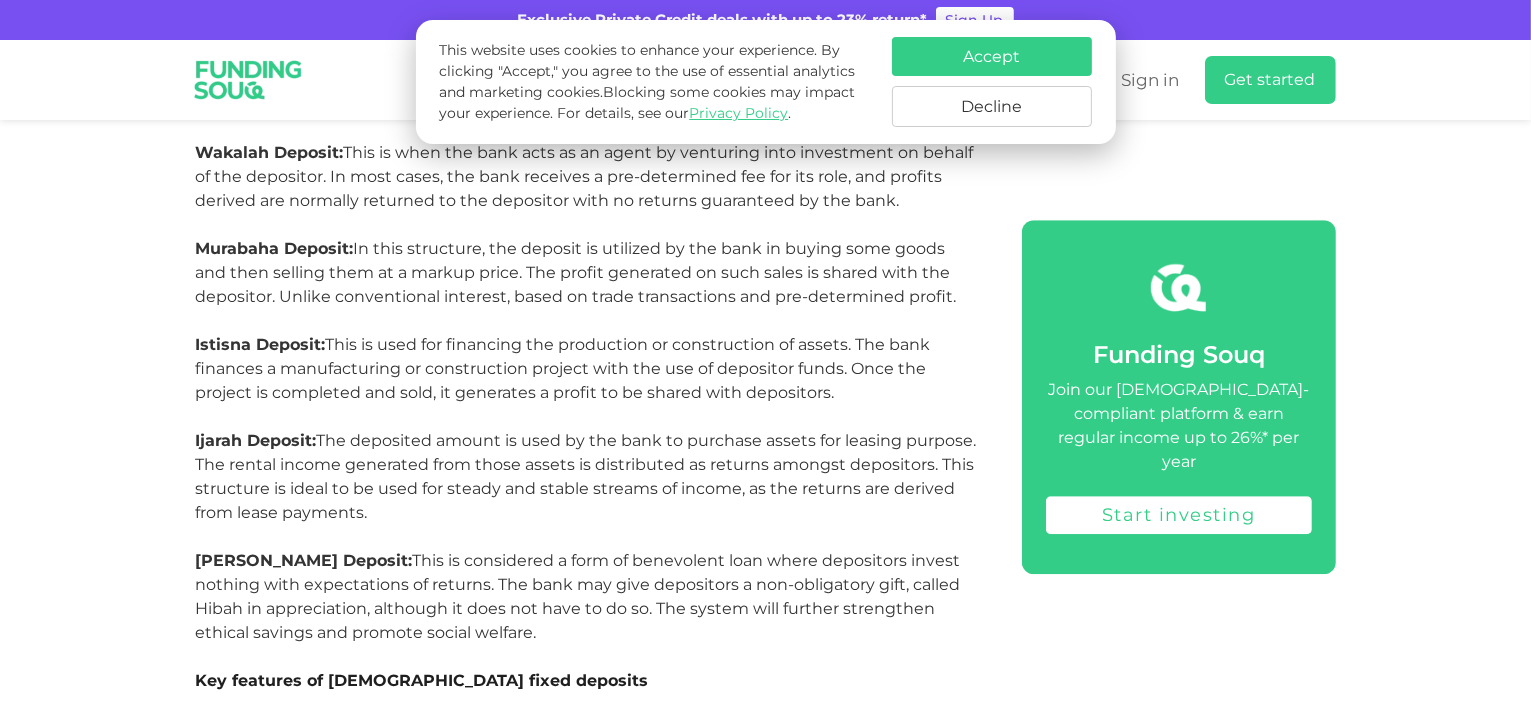 scroll, scrollTop: 6000, scrollLeft: 0, axis: vertical 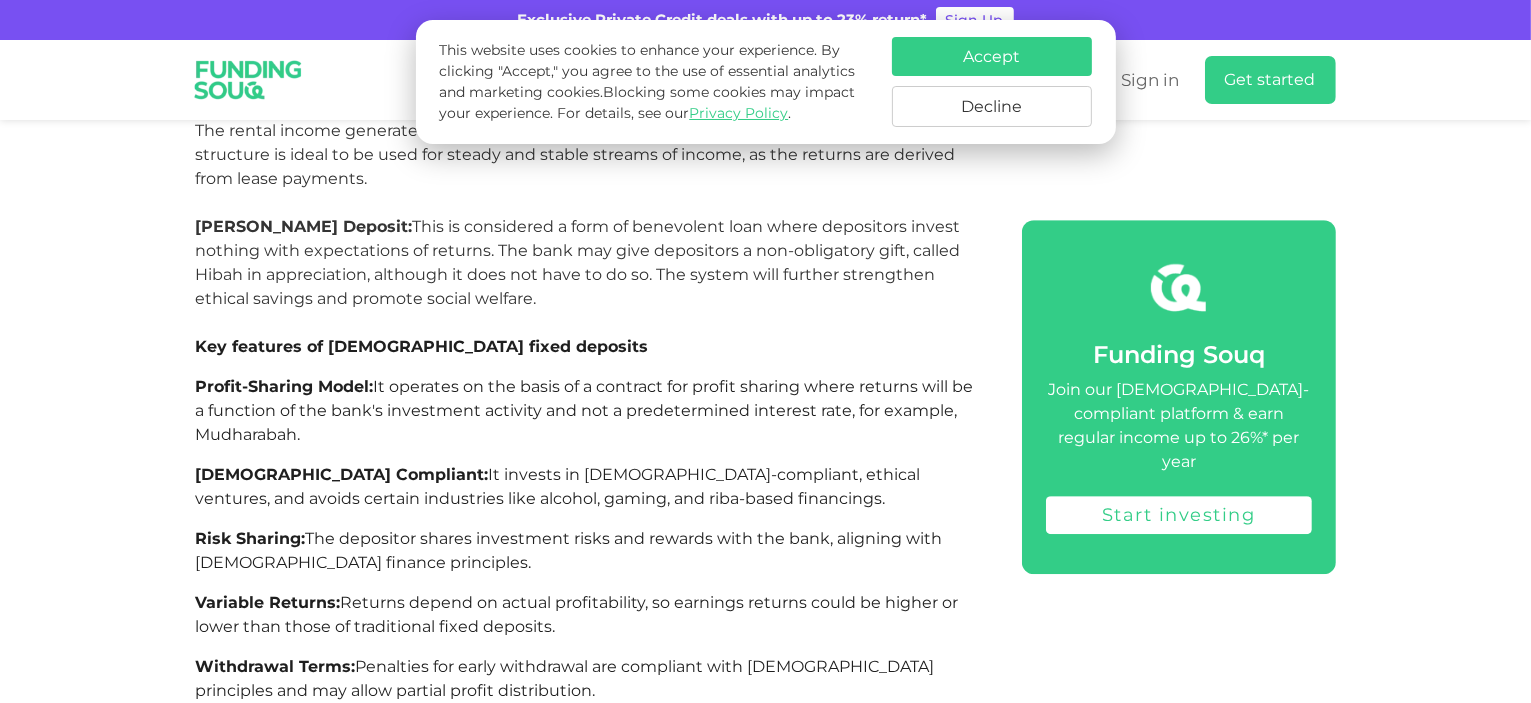 drag, startPoint x: 257, startPoint y: 201, endPoint x: 700, endPoint y: 267, distance: 447.8895 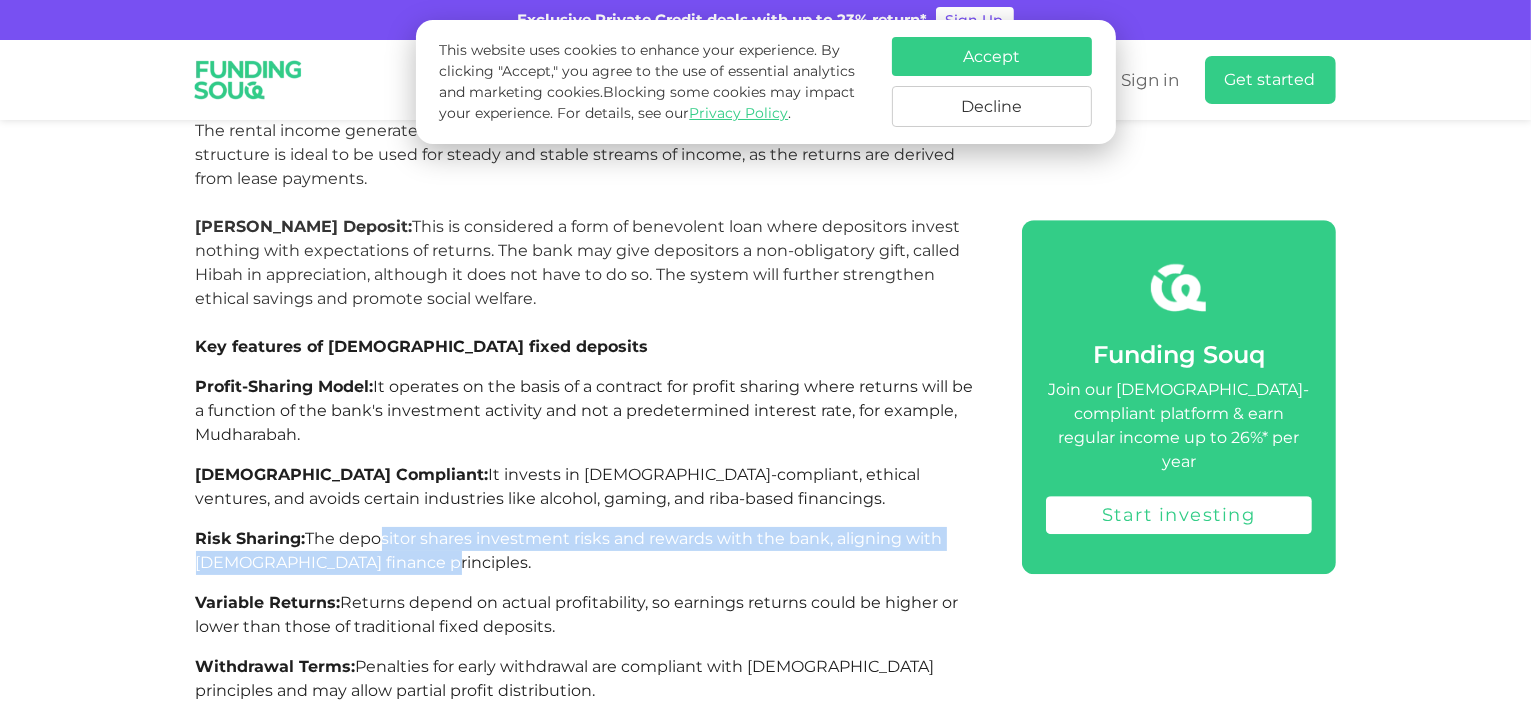 click on "Did you know that about 1.9 billion people in the world have faiths related to finances that keep them from accruing interest?
With increased awareness about ethical investment globally, many people are turning towards finances sharing a base with their values; hence, heightened interest has grown for [DEMOGRAPHIC_DATA] banking.
Fixed deposits are one of the most popular investment instruments for stability seekers who prefer steady income. However, other than the rate of return, there is a crucial difference in choosing between conventional and [DEMOGRAPHIC_DATA] fixed deposits. In this blog, we will review the indicators that differentiate an [DEMOGRAPHIC_DATA] fixed deposit from a conventional deposit.
Fixed deposits are considered among the most stable types of investments in [DATE] financial world.
They yield predictable returns with minimal risk, coming in a wide array of choices based on the different investment goals.
Read more about:  All You Need to Know About [DEMOGRAPHIC_DATA] Saving Accounts (ISA)" at bounding box center (586, -474) 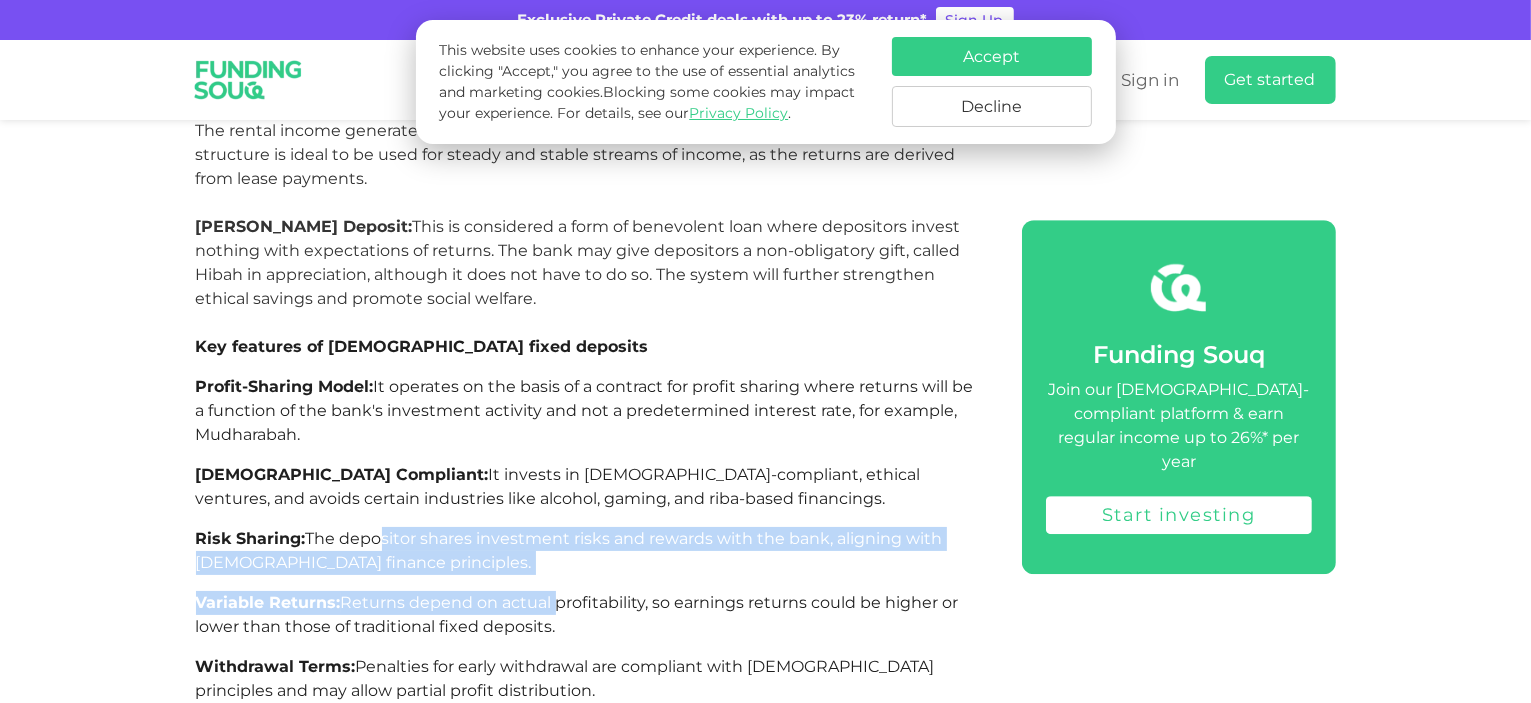 click on "Did you know that about 1.9 billion people in the world have faiths related to finances that keep them from accruing interest?
With increased awareness about ethical investment globally, many people are turning towards finances sharing a base with their values; hence, heightened interest has grown for [DEMOGRAPHIC_DATA] banking.
Fixed deposits are one of the most popular investment instruments for stability seekers who prefer steady income. However, other than the rate of return, there is a crucial difference in choosing between conventional and [DEMOGRAPHIC_DATA] fixed deposits. In this blog, we will review the indicators that differentiate an [DEMOGRAPHIC_DATA] fixed deposit from a conventional deposit.
Fixed deposits are considered among the most stable types of investments in [DATE] financial world.
They yield predictable returns with minimal risk, coming in a wide array of choices based on the different investment goals.
Read more about:  All You Need to Know About [DEMOGRAPHIC_DATA] Saving Accounts (ISA)" at bounding box center (586, -474) 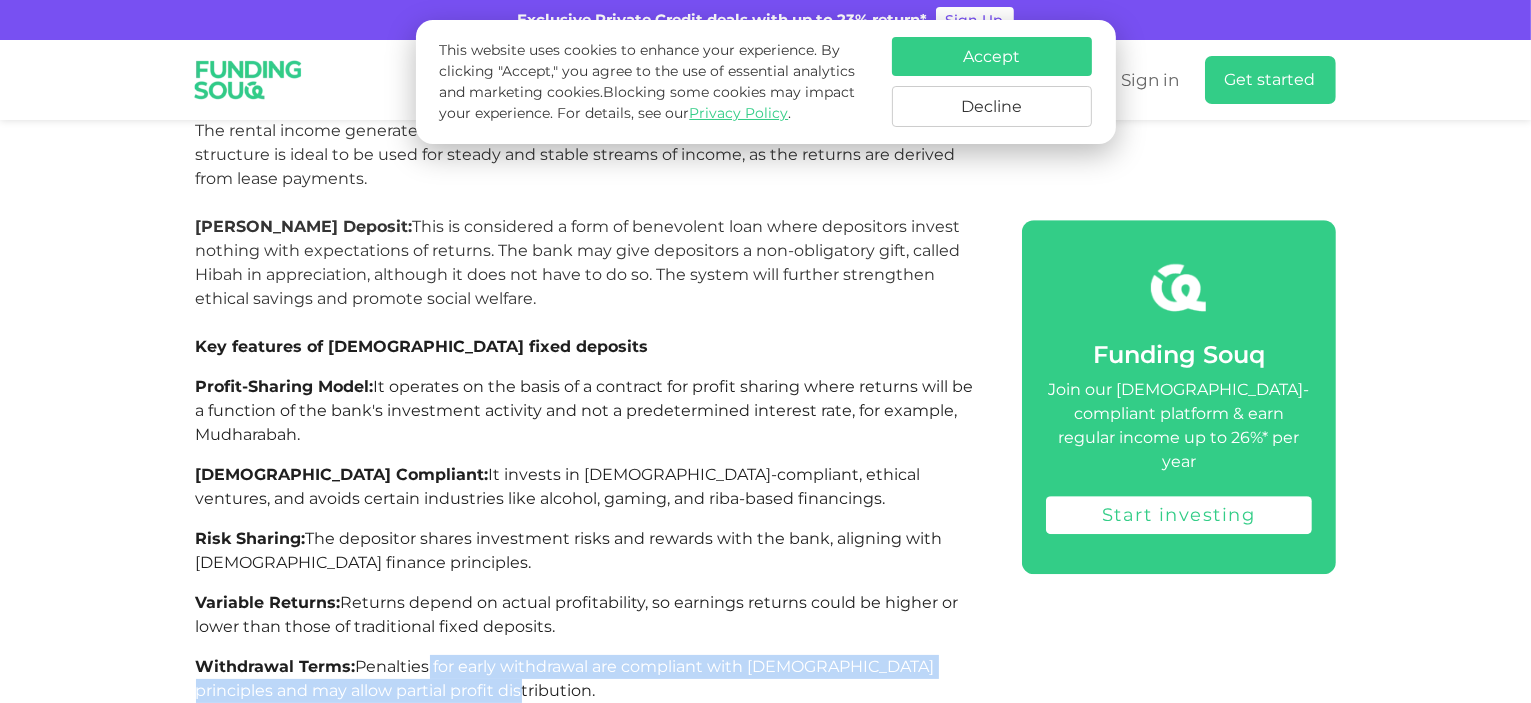 drag, startPoint x: 639, startPoint y: 516, endPoint x: 672, endPoint y: 518, distance: 33.06055 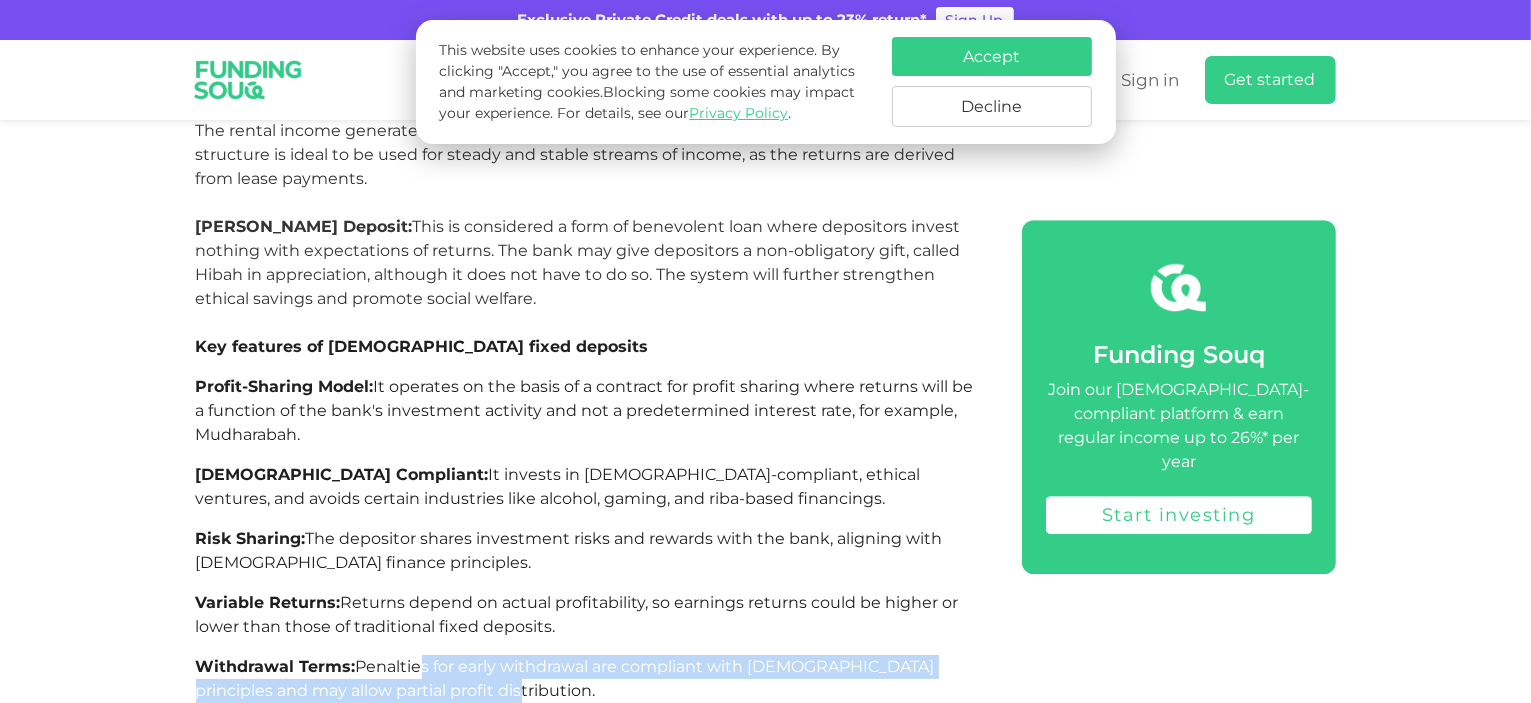 drag, startPoint x: 492, startPoint y: 496, endPoint x: 626, endPoint y: 529, distance: 138.00362 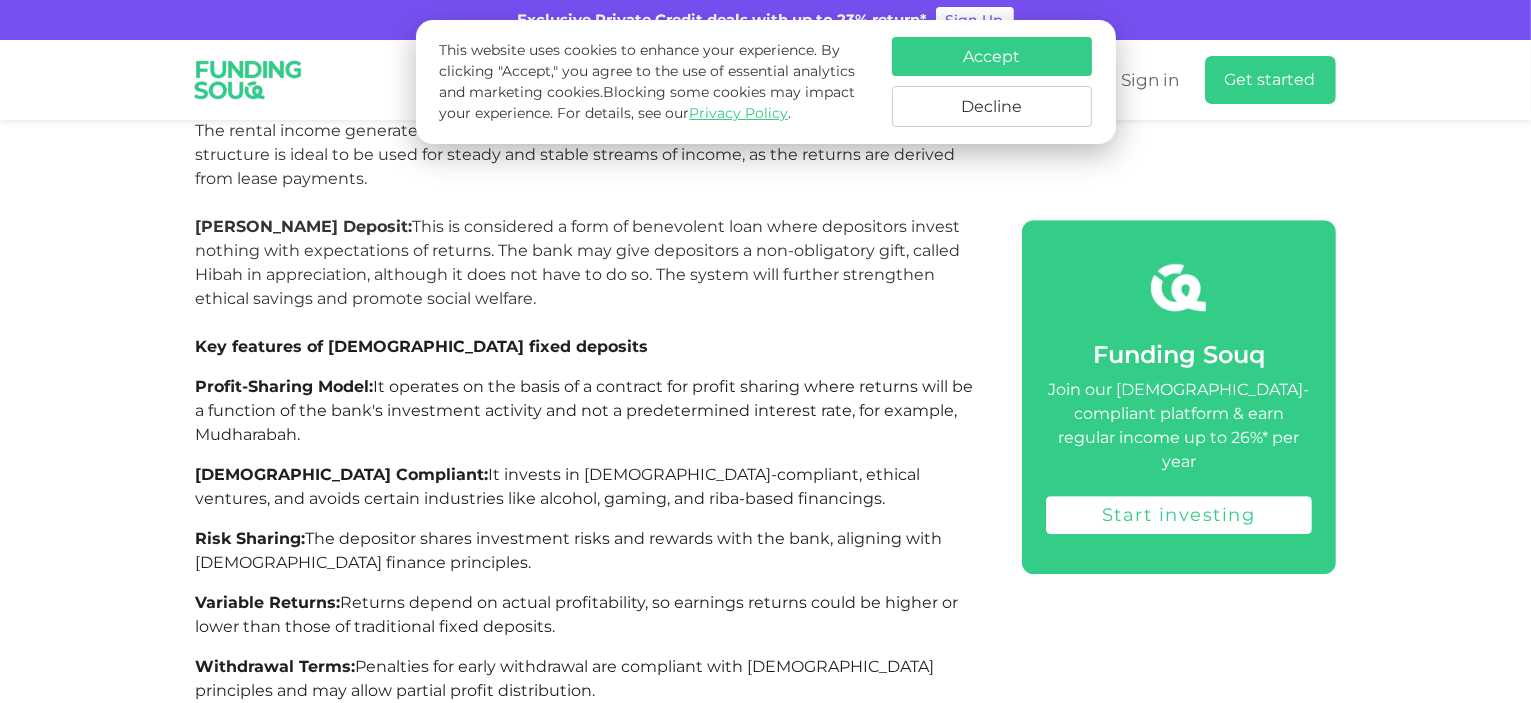 scroll, scrollTop: 6333, scrollLeft: 0, axis: vertical 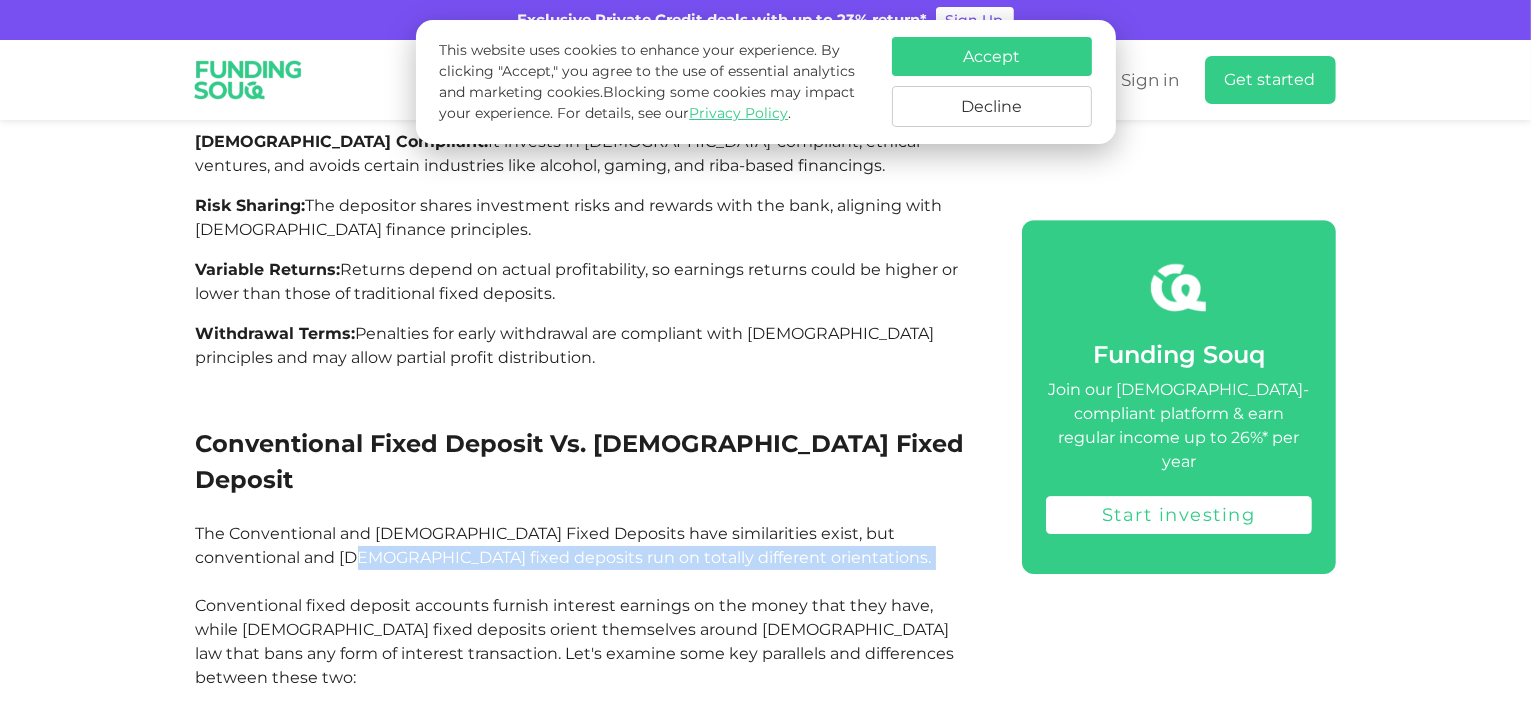 drag, startPoint x: 241, startPoint y: 364, endPoint x: 586, endPoint y: 404, distance: 347.3111 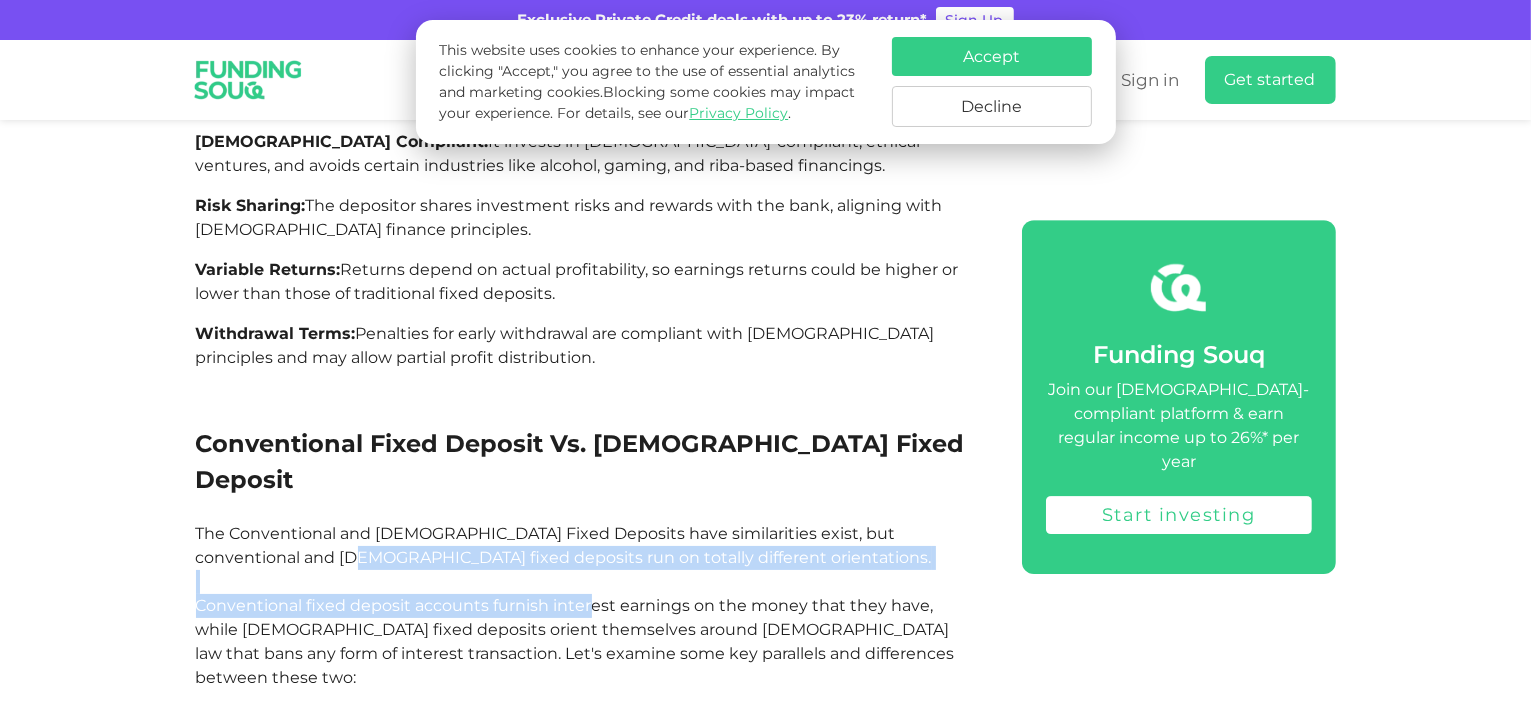 click on "The Conventional and [DEMOGRAPHIC_DATA] Fixed Deposits have similarities exist, but conventional and [DEMOGRAPHIC_DATA] fixed deposits run on totally different orientations. Conventional fixed deposit accounts furnish interest earnings on the money that they have, while [DEMOGRAPHIC_DATA] fixed deposits orient themselves around [DEMOGRAPHIC_DATA] law that bans any form of interest transaction. Let's examine some key parallels and differences between these two:" at bounding box center [575, 605] 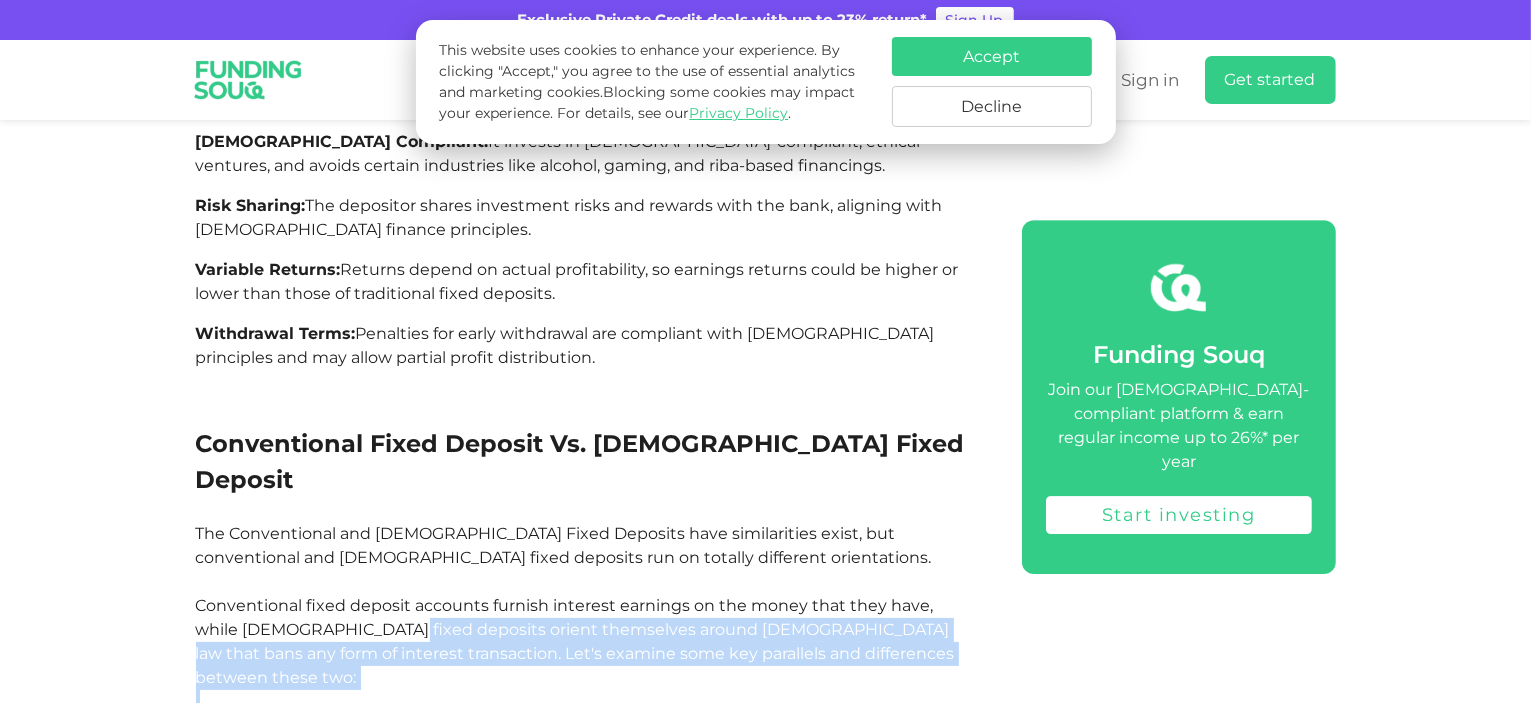 click on "Did you know that about 1.9 billion people in the world have faiths related to finances that keep them from accruing interest?
With increased awareness about ethical investment globally, many people are turning towards finances sharing a base with their values; hence, heightened interest has grown for [DEMOGRAPHIC_DATA] banking.
Fixed deposits are one of the most popular investment instruments for stability seekers who prefer steady income. However, other than the rate of return, there is a crucial difference in choosing between conventional and [DEMOGRAPHIC_DATA] fixed deposits. In this blog, we will review the indicators that differentiate an [DEMOGRAPHIC_DATA] fixed deposit from a conventional deposit.
Fixed deposits are considered among the most stable types of investments in [DATE] financial world.
They yield predictable returns with minimal risk, coming in a wide array of choices based on the different investment goals.
Read more about:  All You Need to Know About [DEMOGRAPHIC_DATA] Saving Accounts (ISA)" at bounding box center [586, -807] 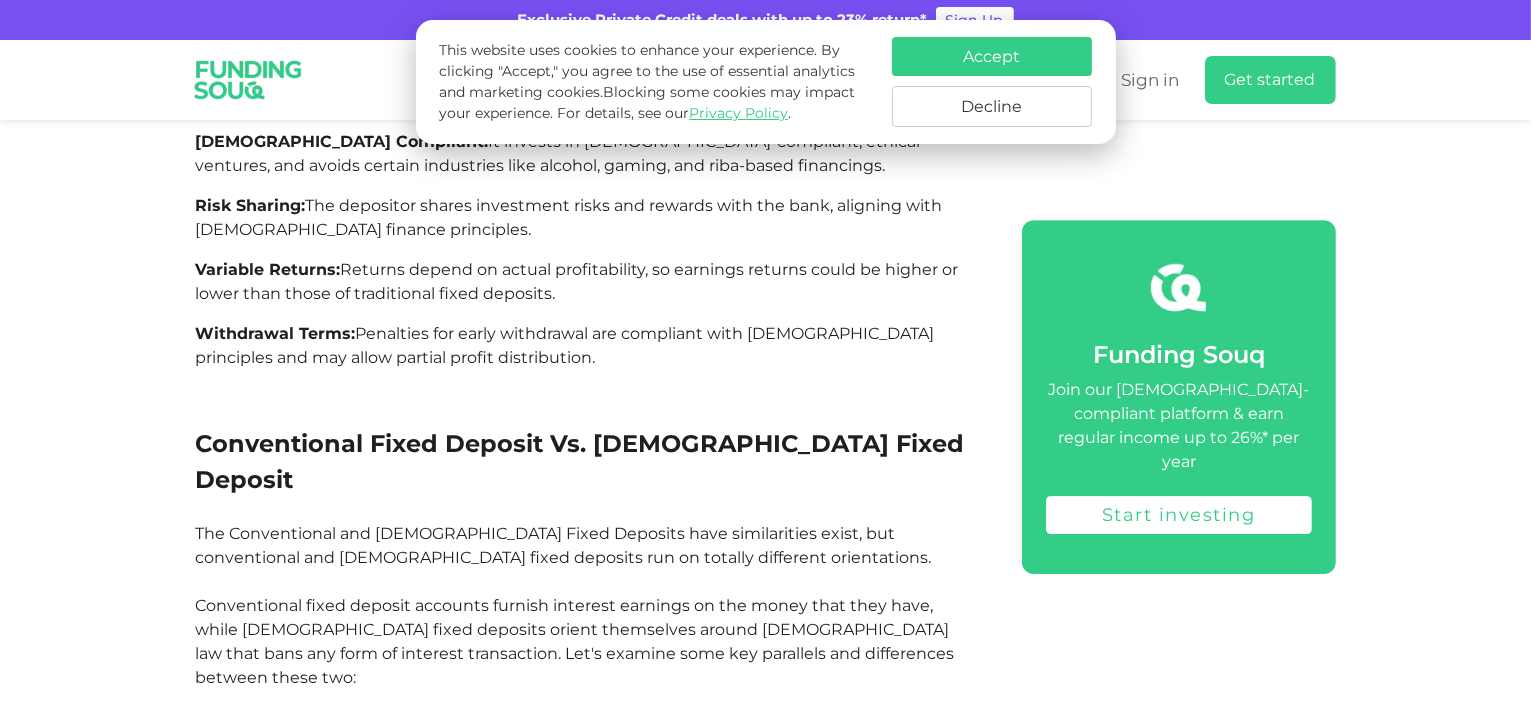 scroll, scrollTop: 6666, scrollLeft: 0, axis: vertical 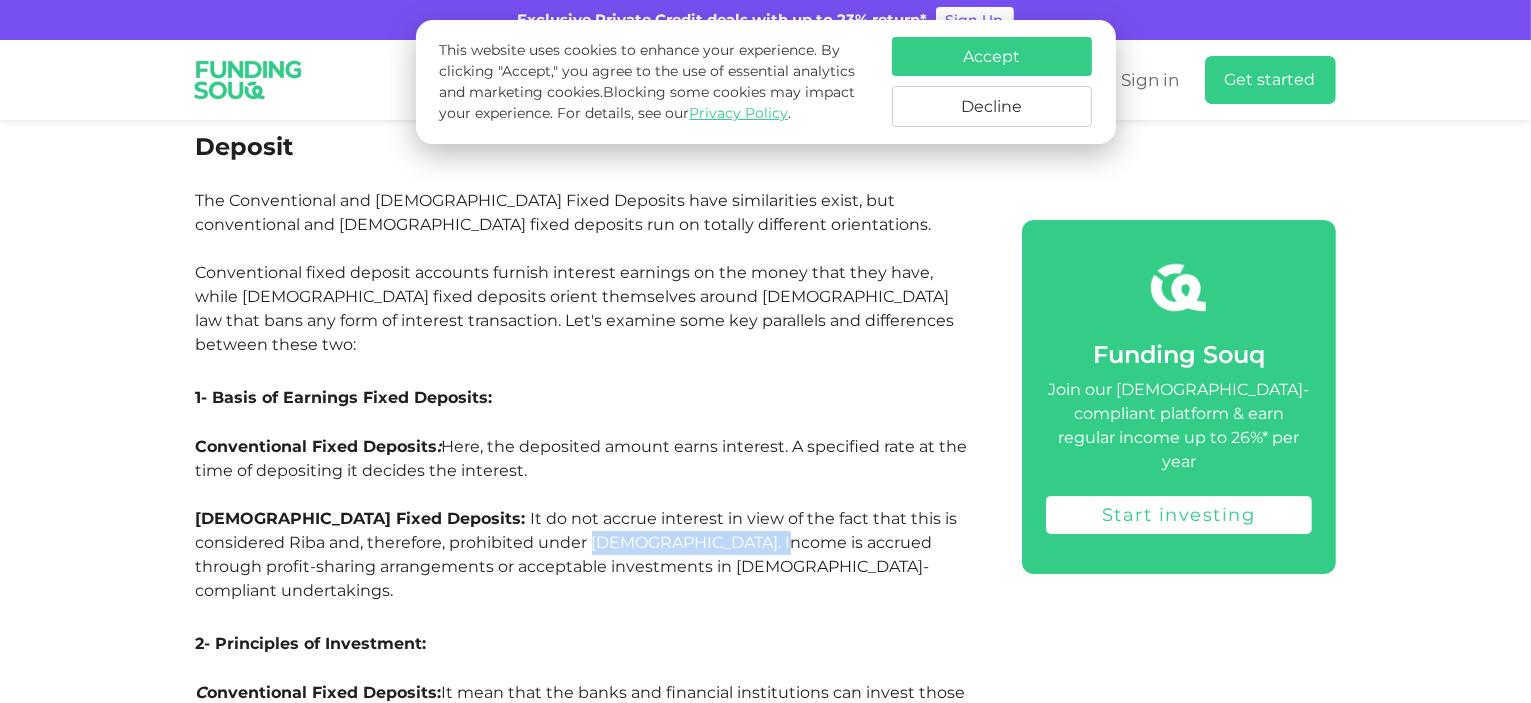 drag, startPoint x: 462, startPoint y: 303, endPoint x: 628, endPoint y: 312, distance: 166.24379 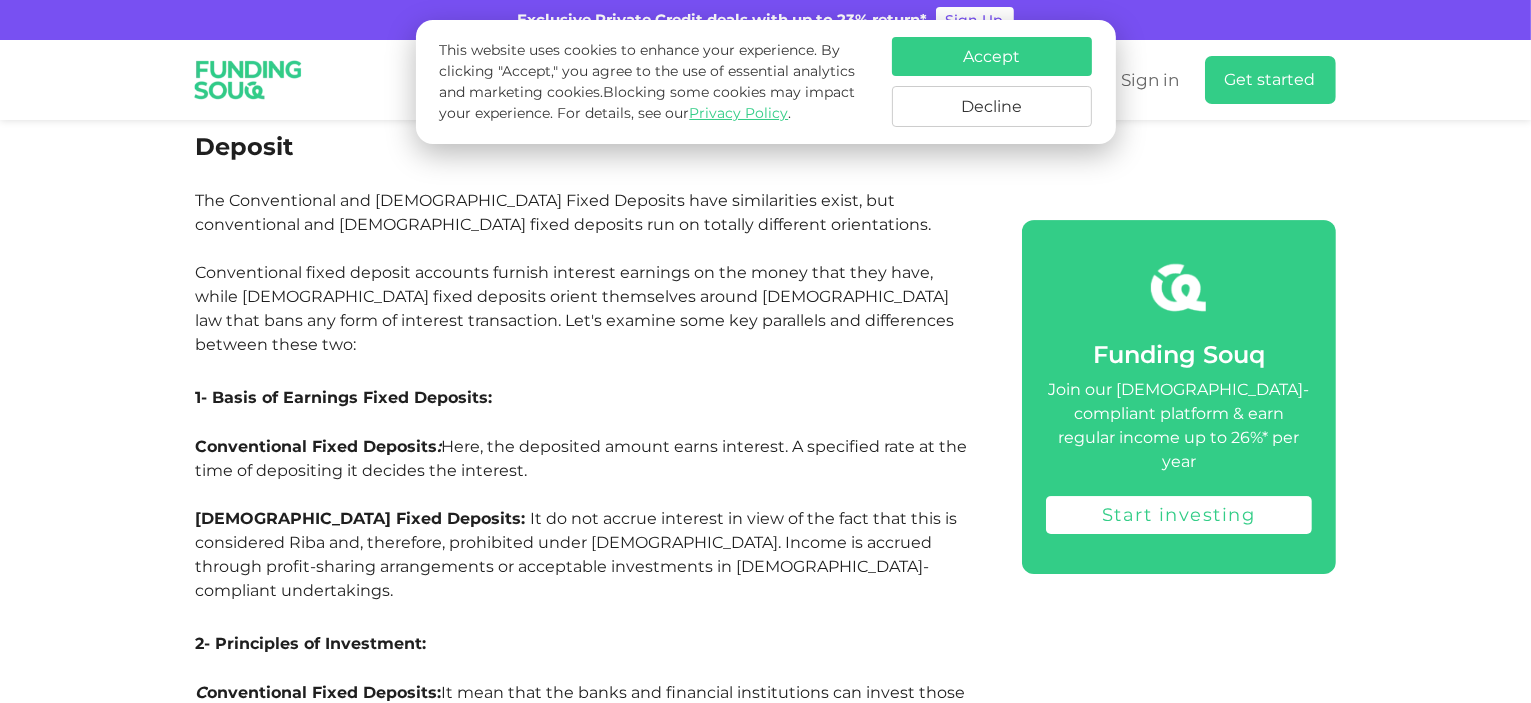 click on "It do not accrue interest in view of the fact that this is considered Riba and, therefore, prohibited under [DEMOGRAPHIC_DATA]. Income is accrued through profit-sharing arrangements or acceptable investments in [DEMOGRAPHIC_DATA]-compliant undertakings." at bounding box center [577, 554] 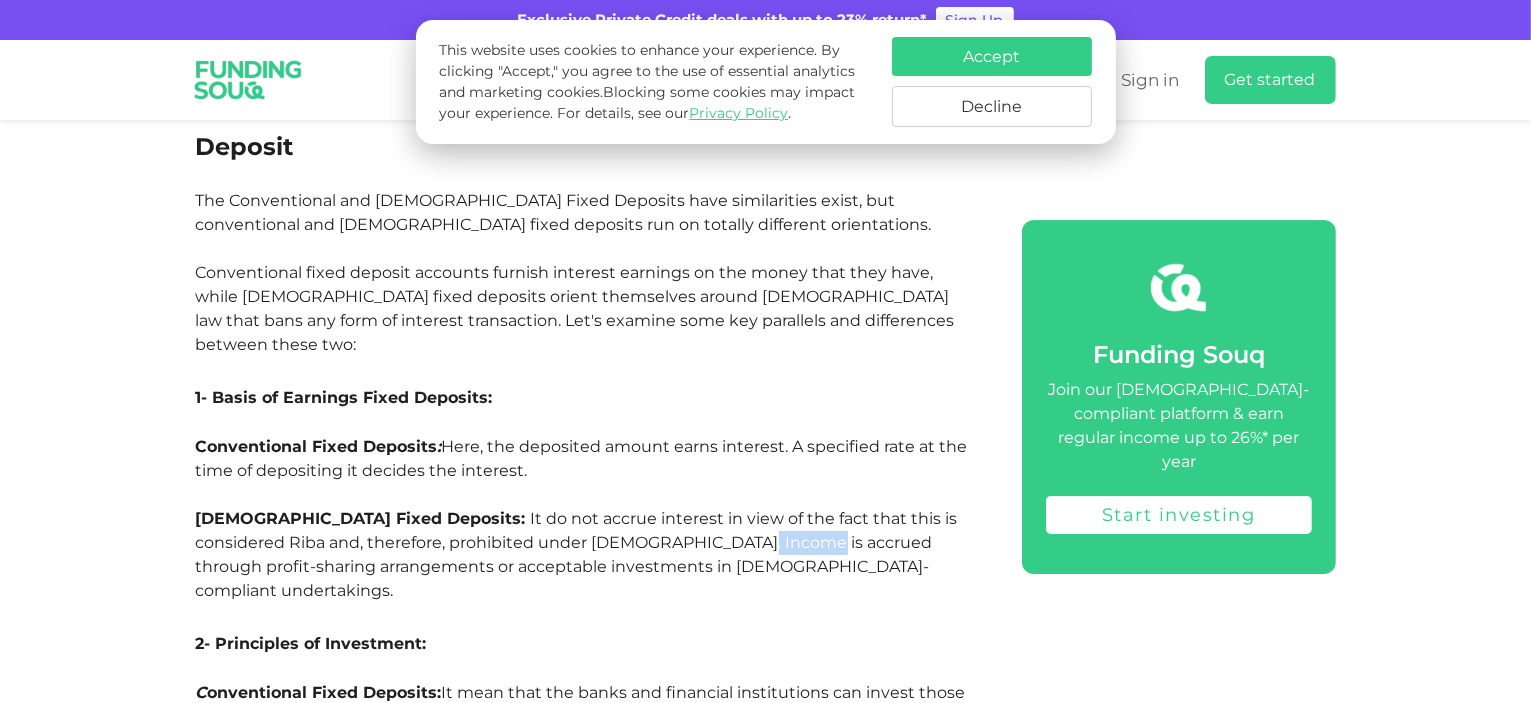 click on "It do not accrue interest in view of the fact that this is considered Riba and, therefore, prohibited under [DEMOGRAPHIC_DATA]. Income is accrued through profit-sharing arrangements or acceptable investments in [DEMOGRAPHIC_DATA]-compliant undertakings." at bounding box center [577, 554] 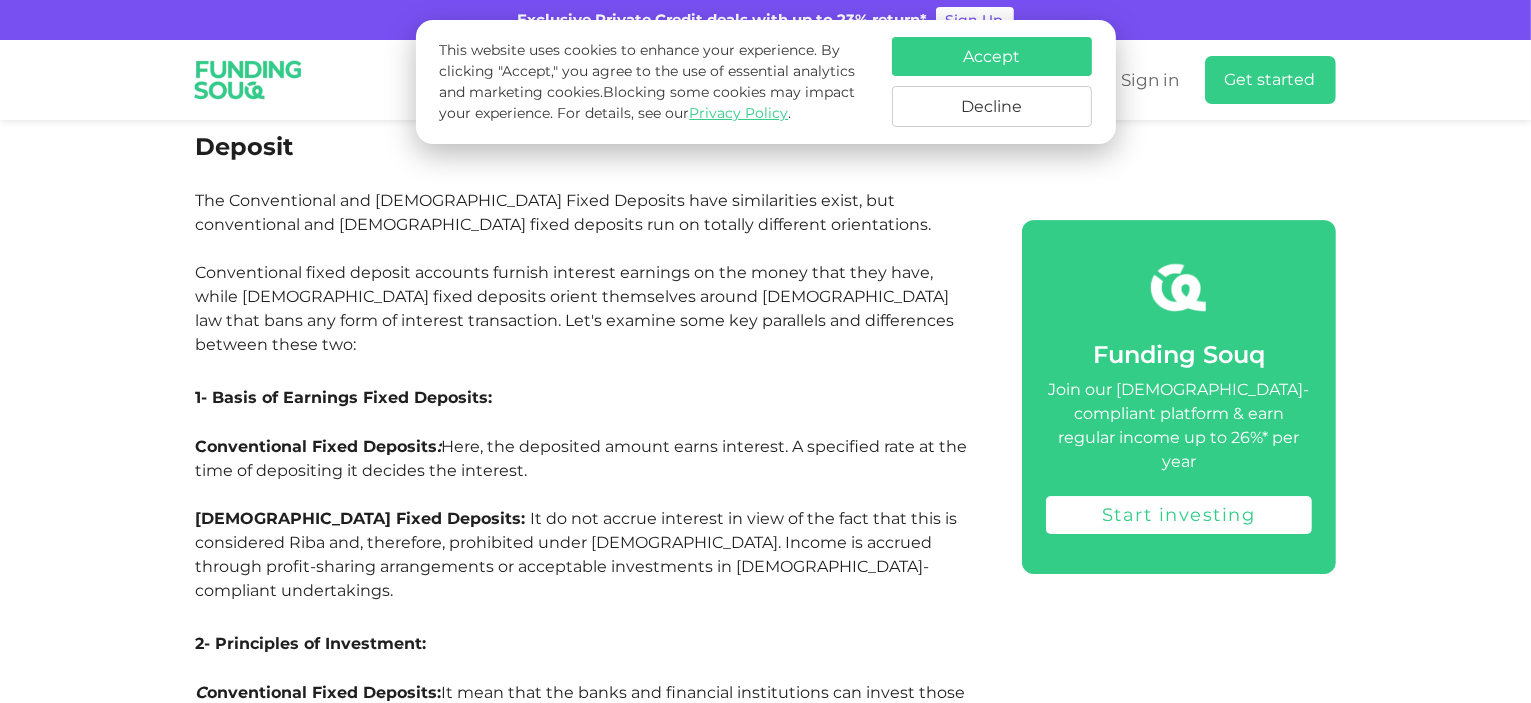 click at bounding box center (586, 615) 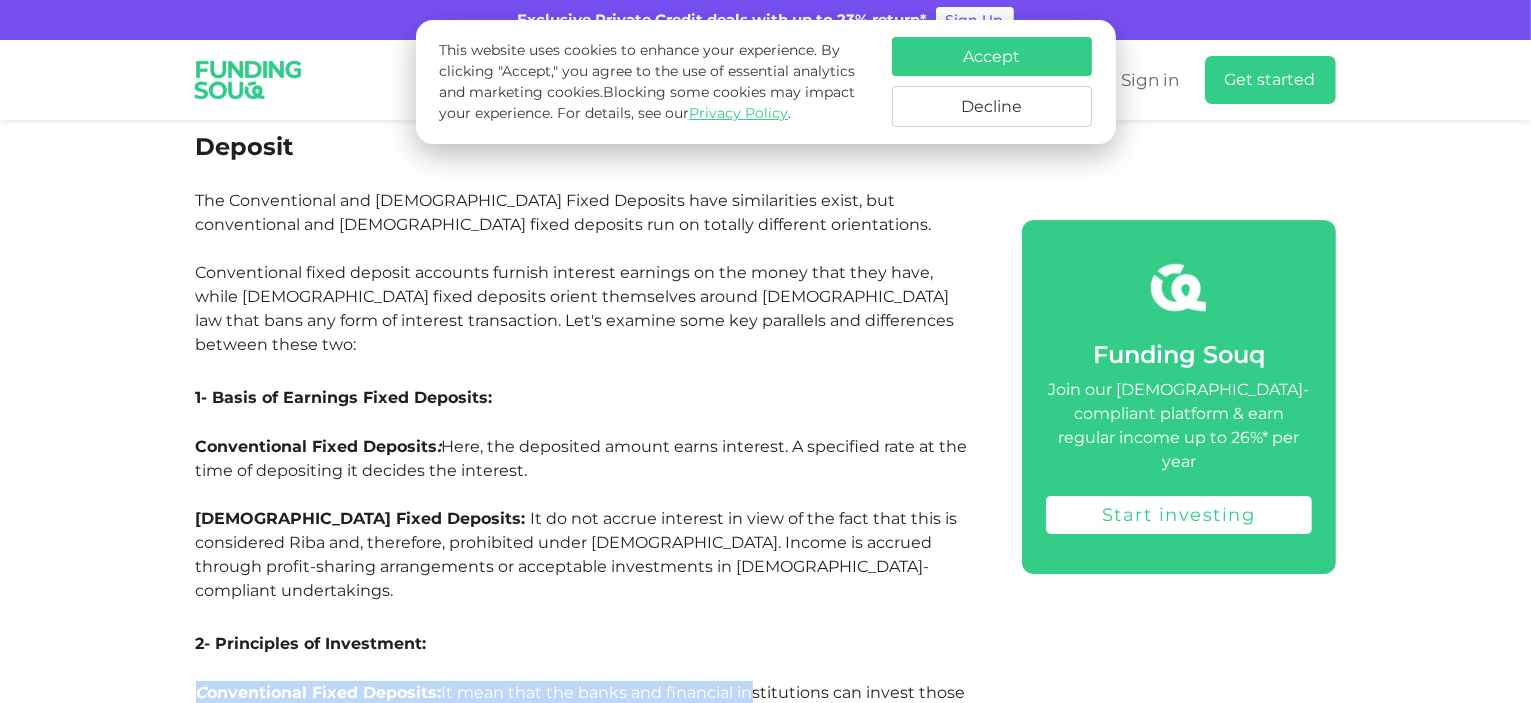 drag, startPoint x: 603, startPoint y: 426, endPoint x: 742, endPoint y: 445, distance: 140.29256 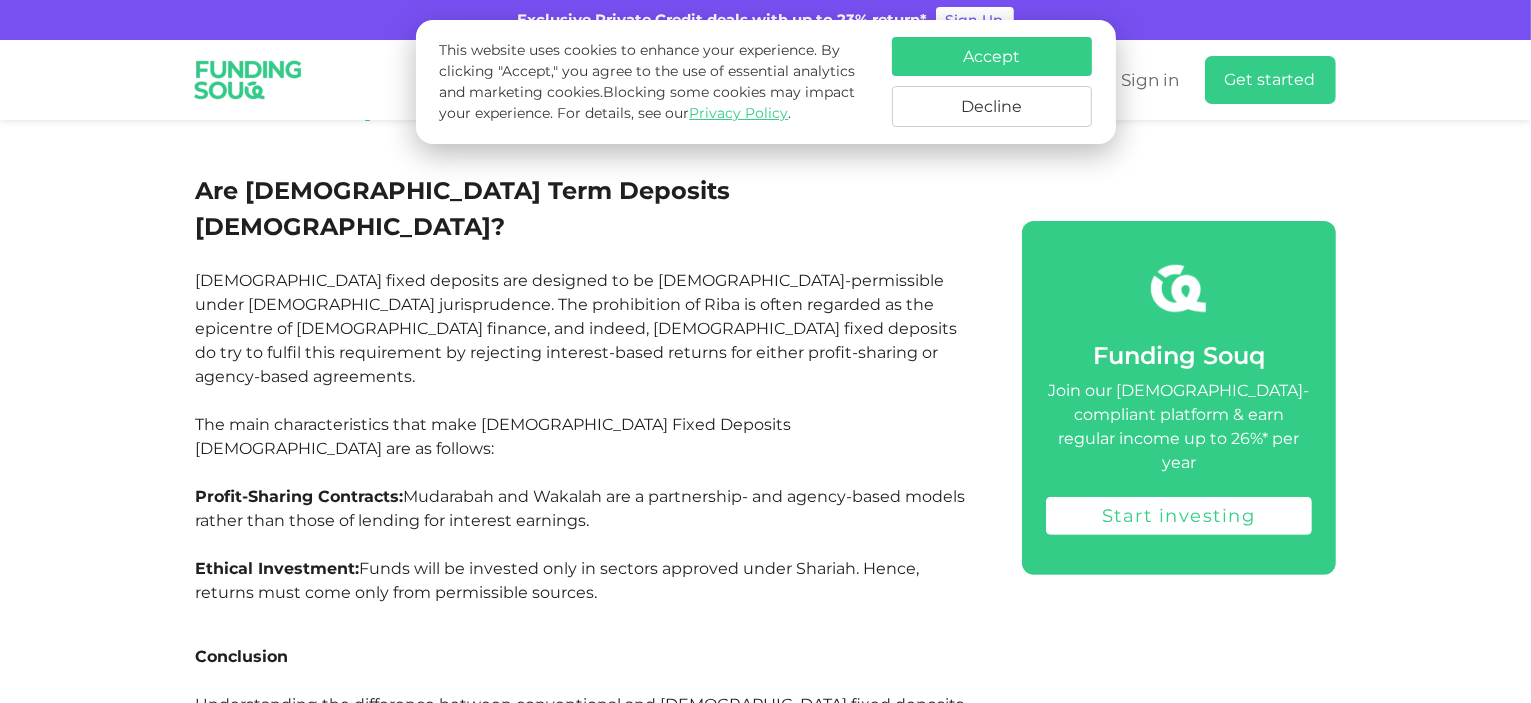 scroll, scrollTop: 8149, scrollLeft: 0, axis: vertical 